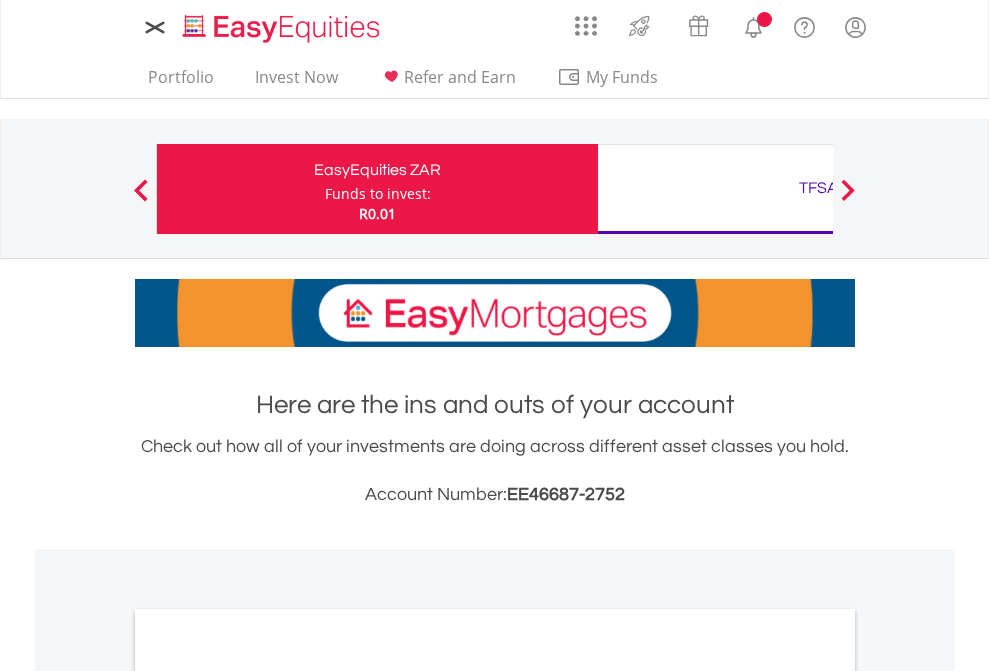 scroll, scrollTop: 0, scrollLeft: 0, axis: both 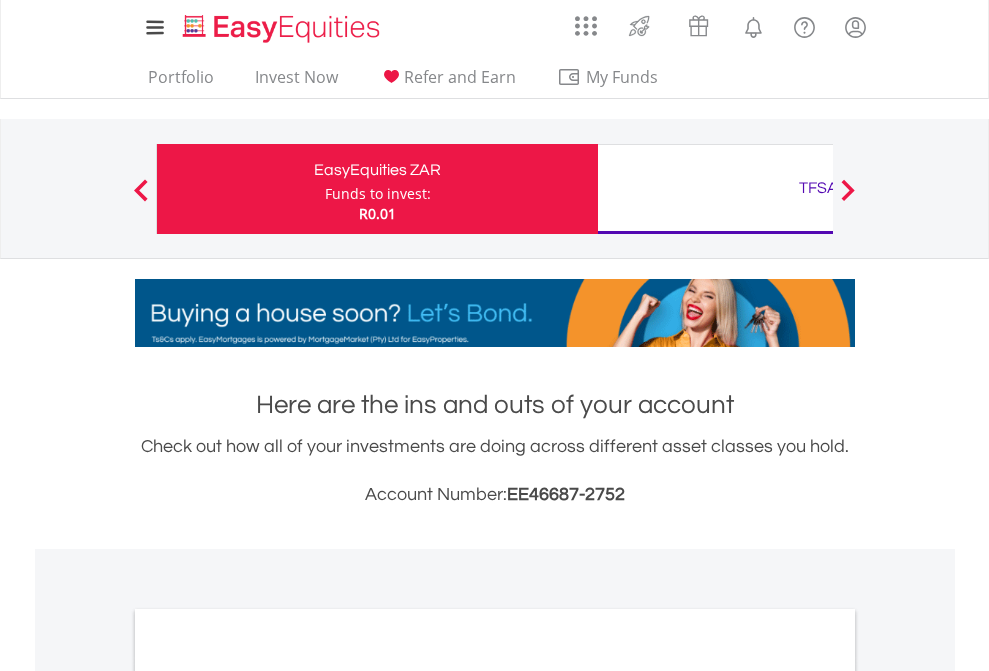 click on "Funds to invest:" at bounding box center [378, 194] 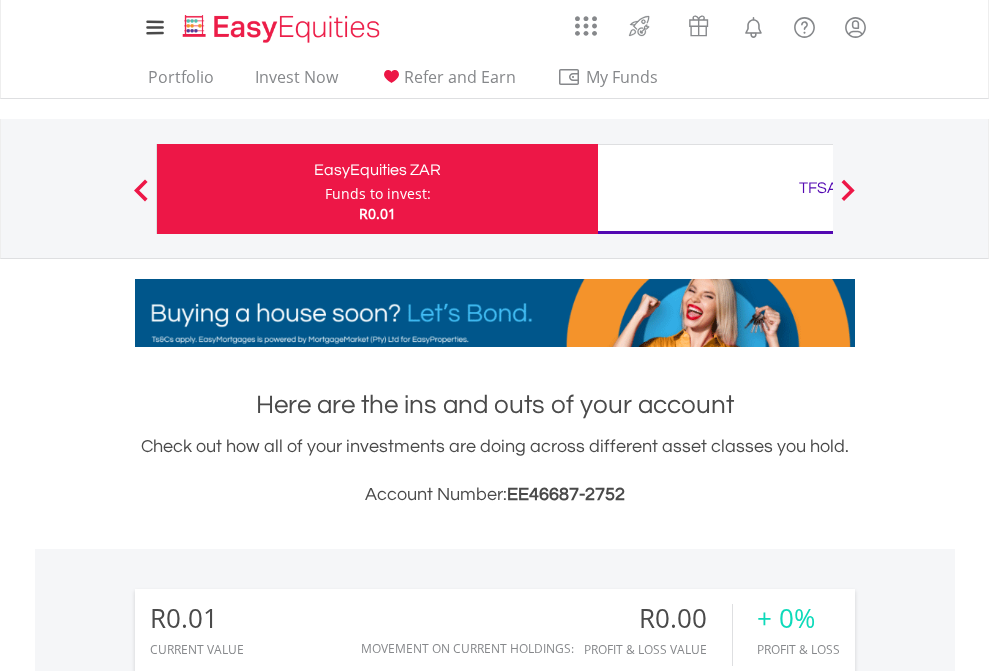 scroll, scrollTop: 999808, scrollLeft: 999687, axis: both 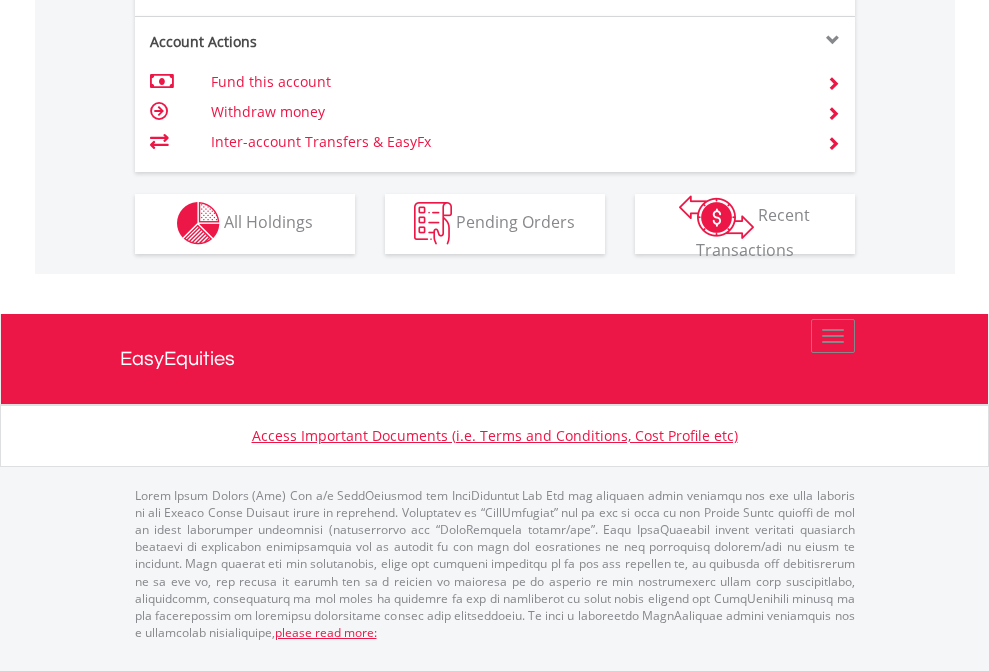 click on "Investment types" at bounding box center (706, -353) 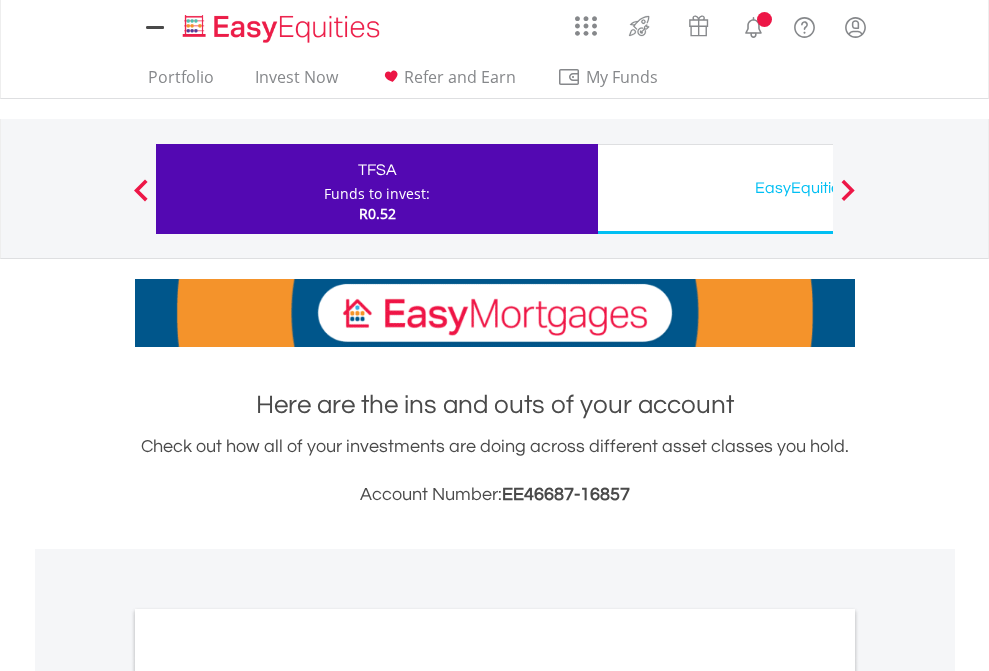 scroll, scrollTop: 0, scrollLeft: 0, axis: both 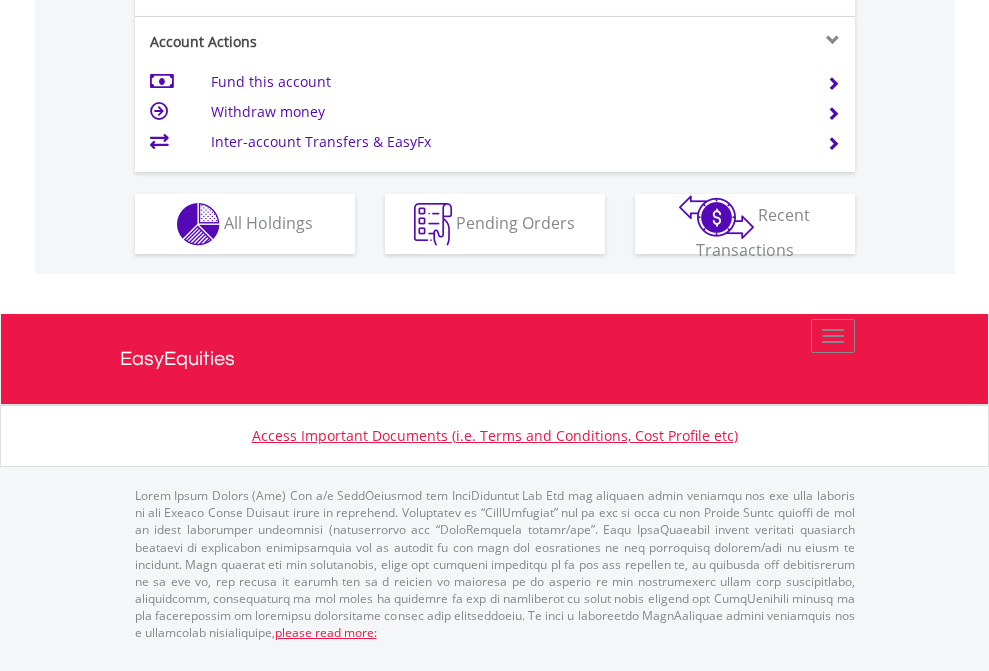 click on "Investment types" at bounding box center (706, -337) 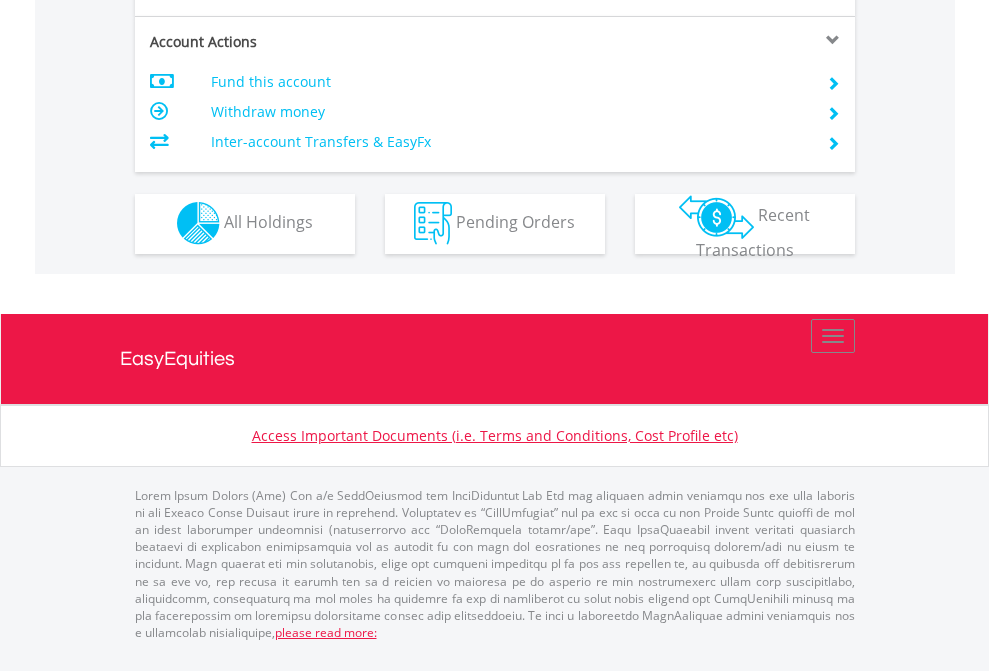 scroll, scrollTop: 1870, scrollLeft: 0, axis: vertical 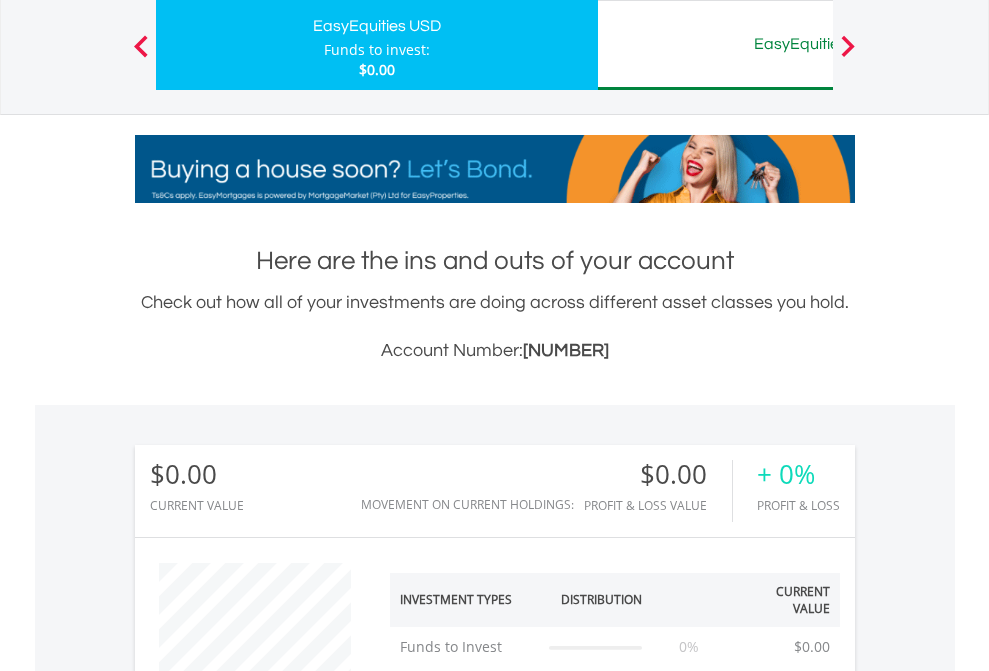 click on "EasyEquities AUD" at bounding box center [818, 44] 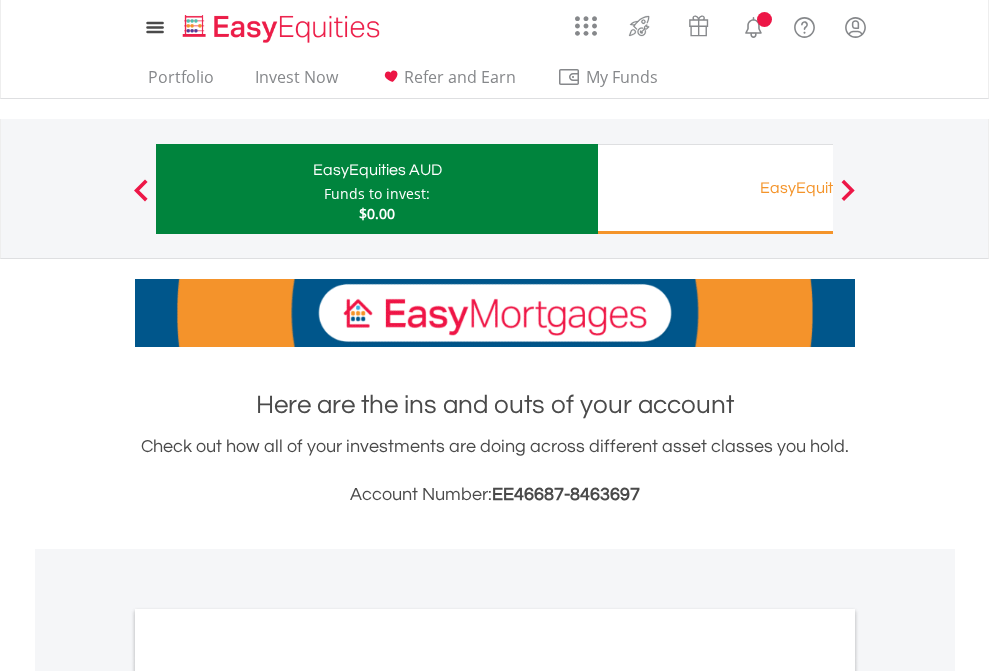 scroll, scrollTop: 0, scrollLeft: 0, axis: both 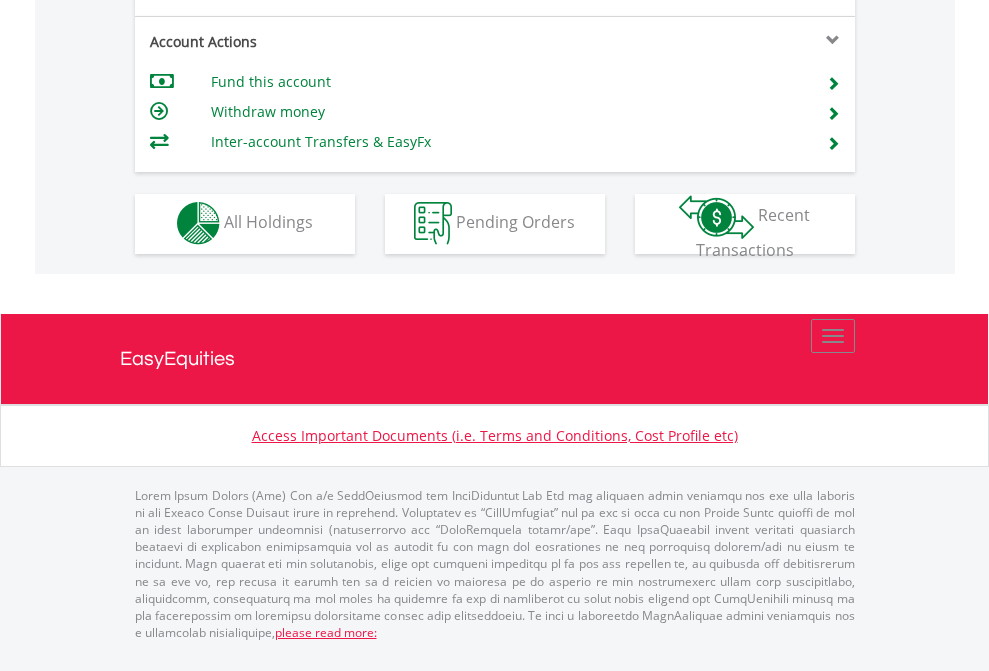 click on "Investment types" at bounding box center (706, -353) 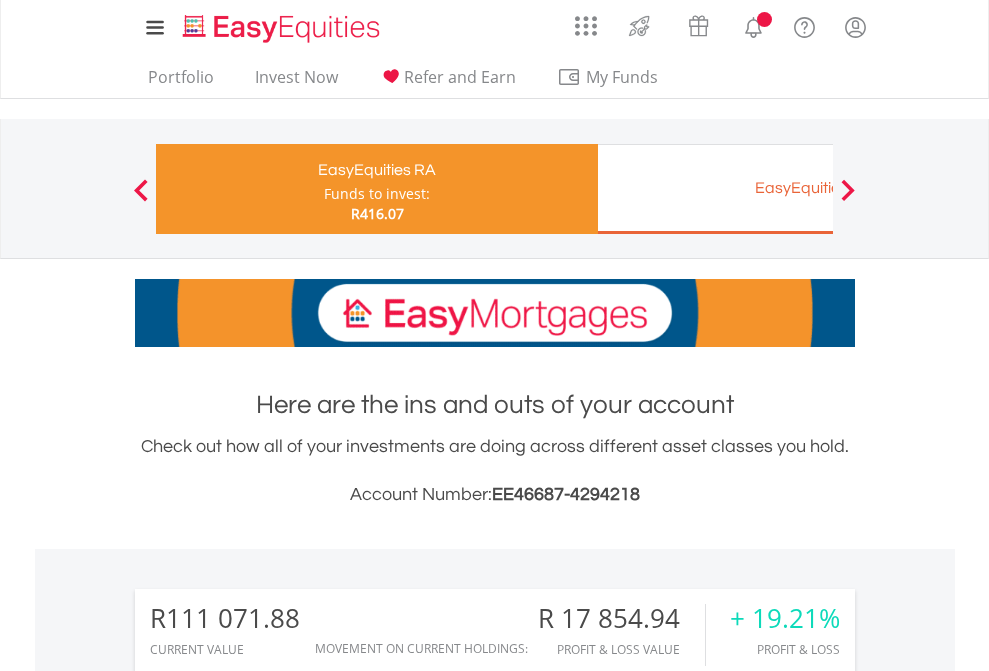 scroll, scrollTop: 671, scrollLeft: 0, axis: vertical 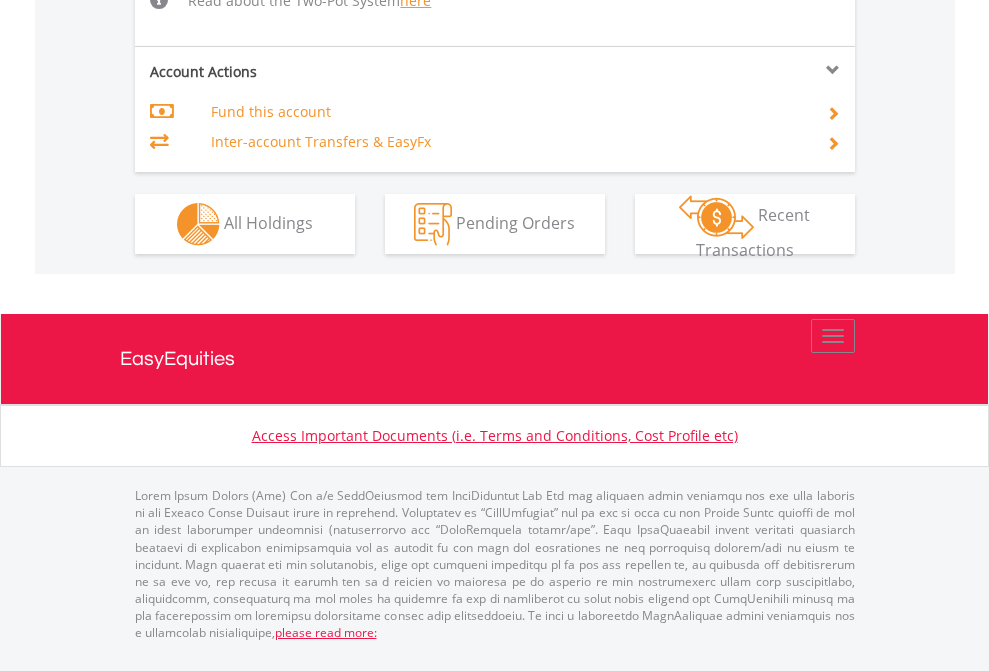 click on "Investment types" at bounding box center [706, -523] 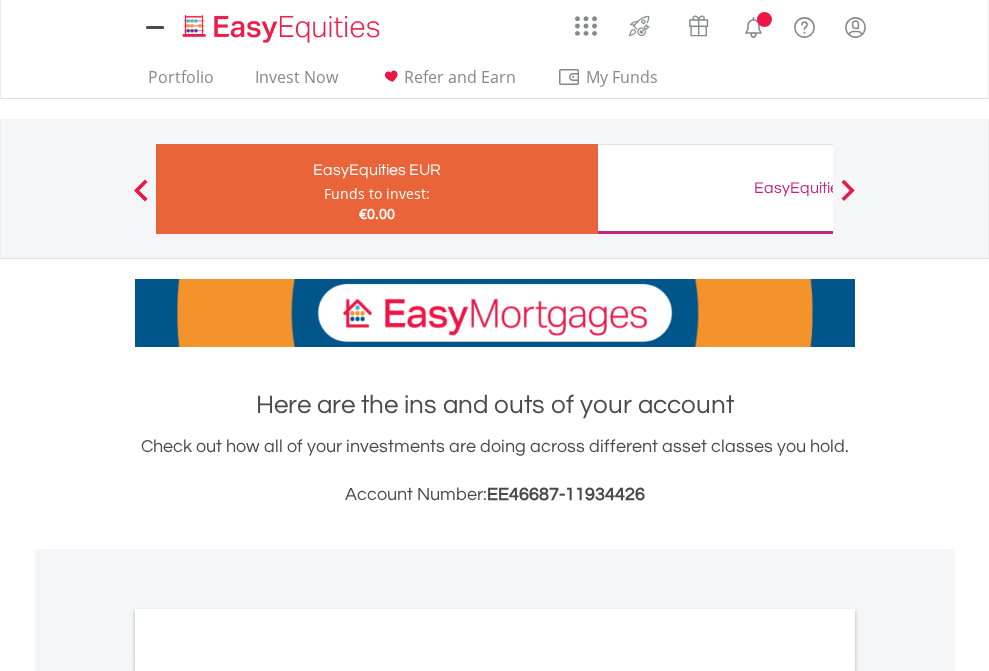 scroll, scrollTop: 0, scrollLeft: 0, axis: both 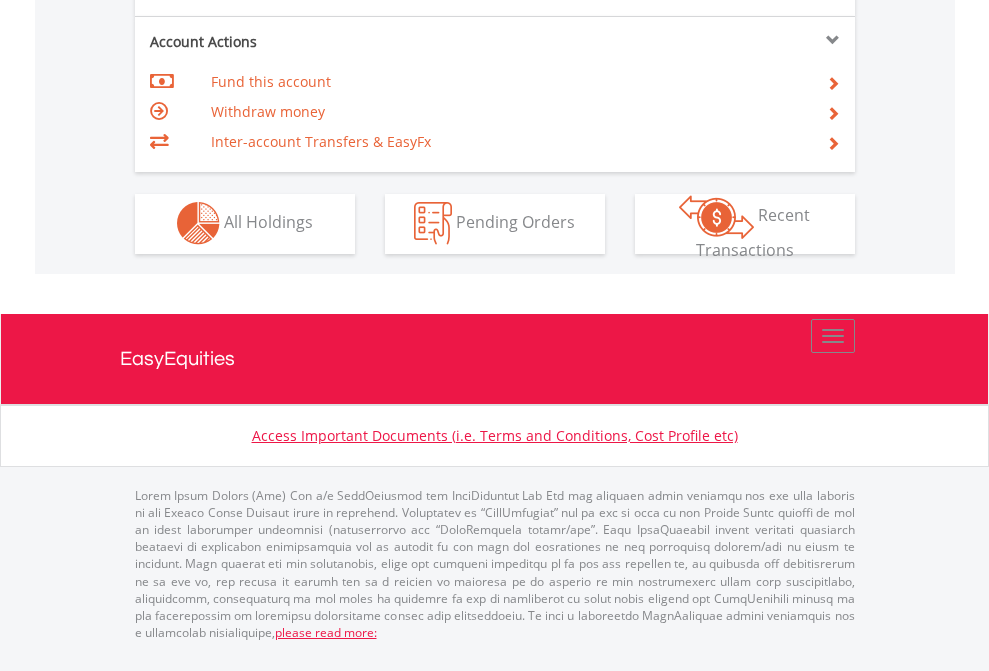click on "Investment types" at bounding box center (706, -353) 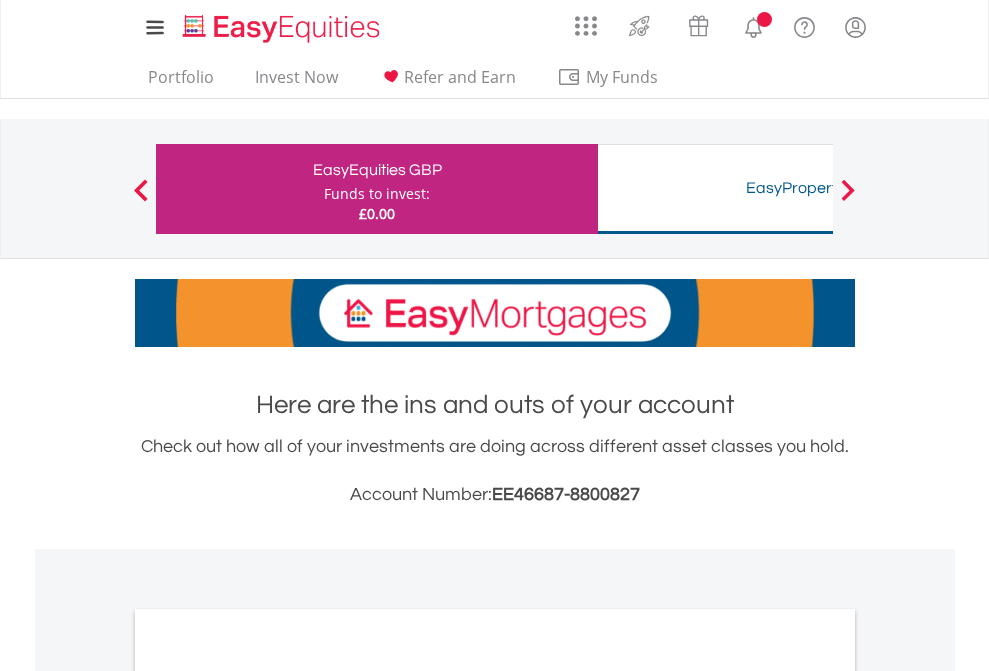 scroll, scrollTop: 0, scrollLeft: 0, axis: both 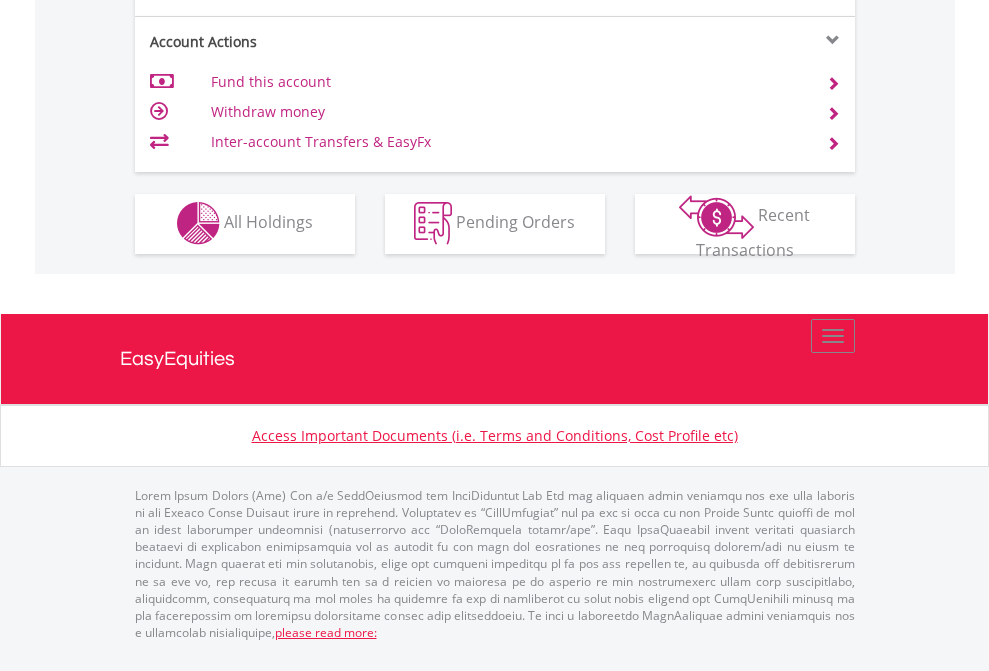 click on "Investment types" at bounding box center (706, -353) 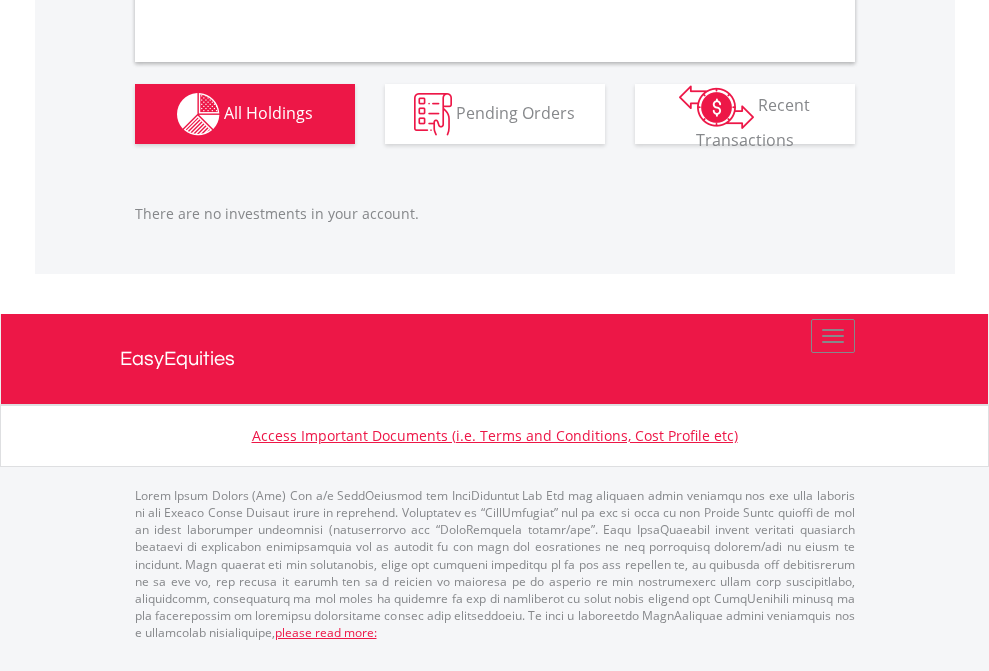 scroll, scrollTop: 1980, scrollLeft: 0, axis: vertical 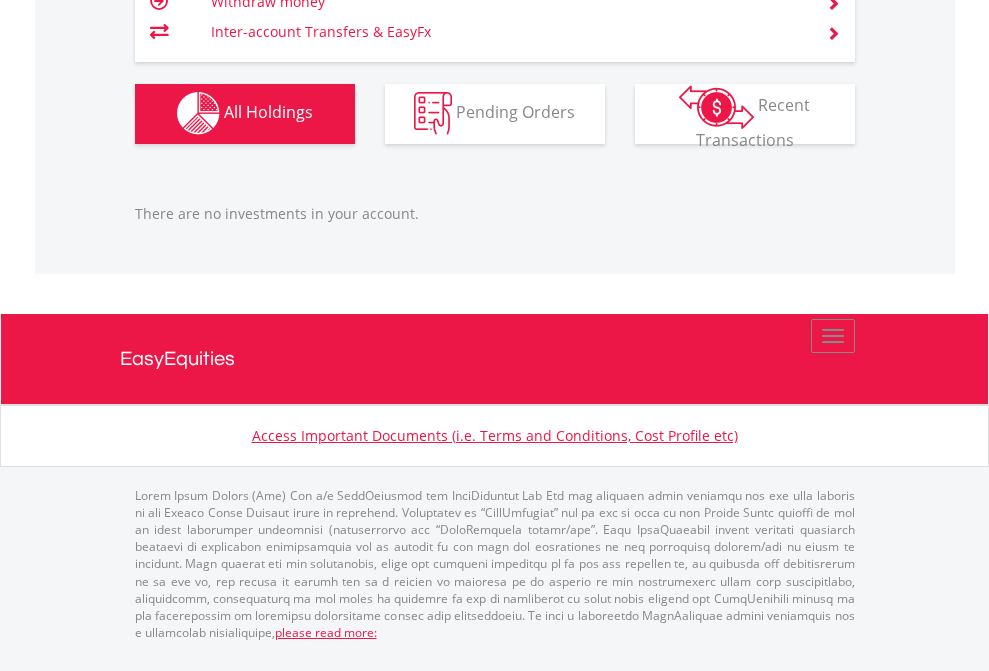 click on "TFSA" at bounding box center [818, -1142] 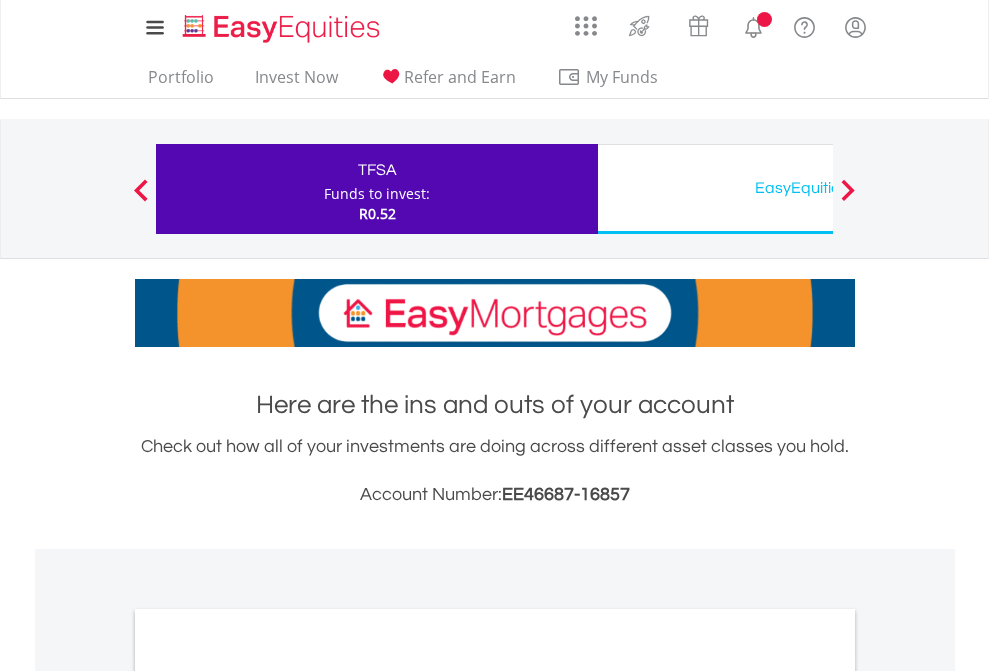scroll, scrollTop: 1202, scrollLeft: 0, axis: vertical 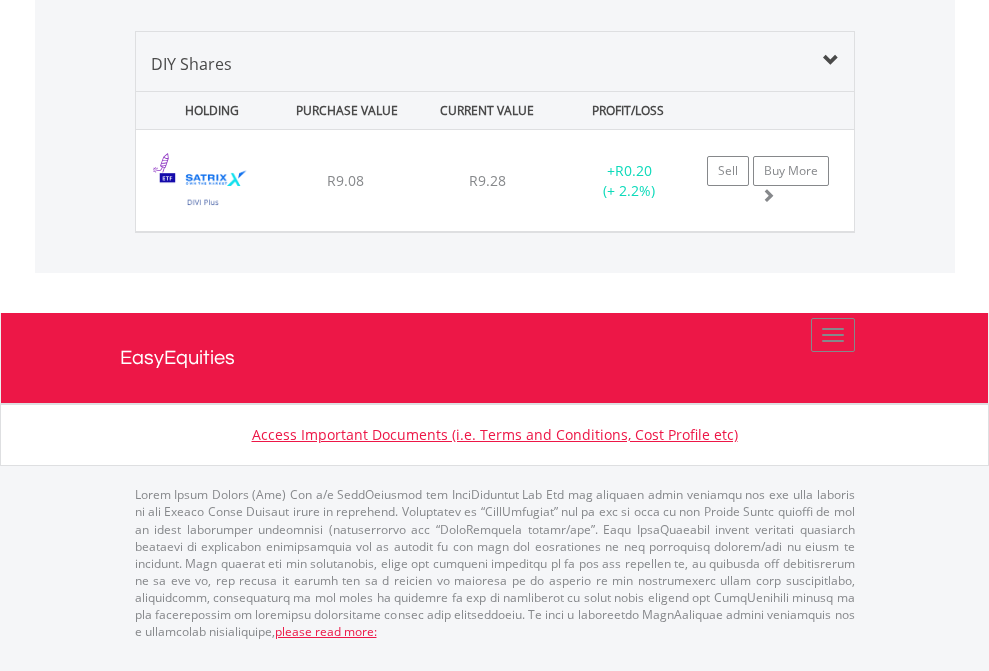 click on "EasyEquities USD" at bounding box center (818, -1339) 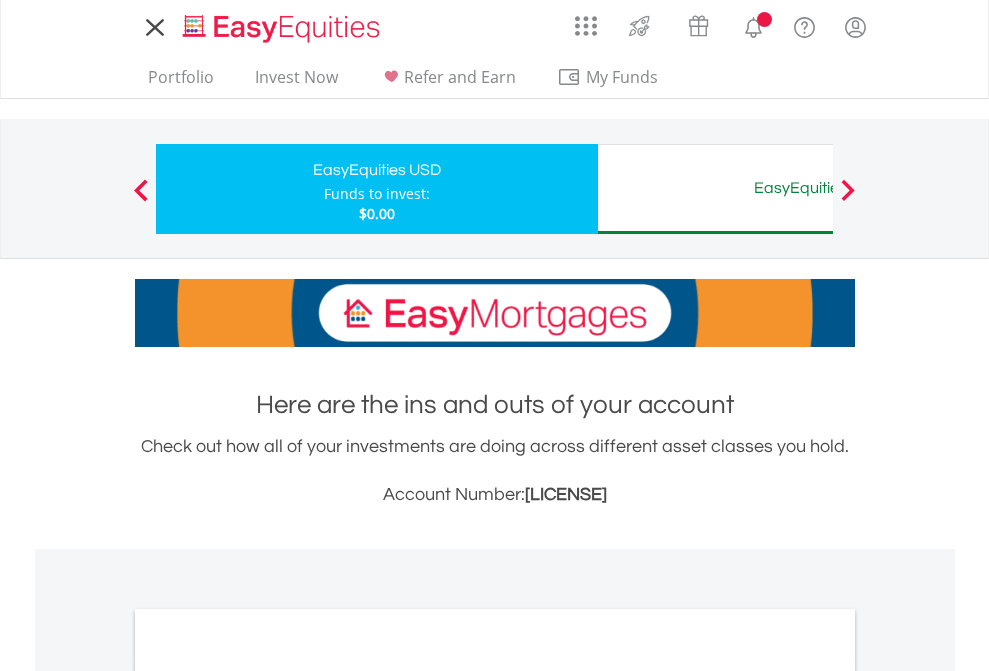 scroll, scrollTop: 0, scrollLeft: 0, axis: both 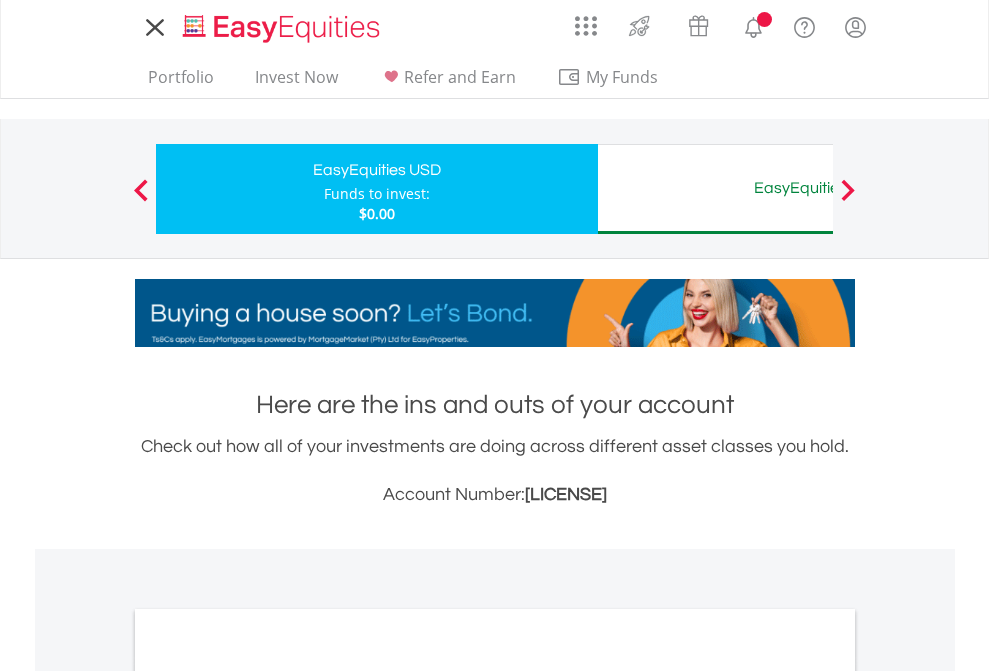 click on "All Holdings" at bounding box center [268, 1096] 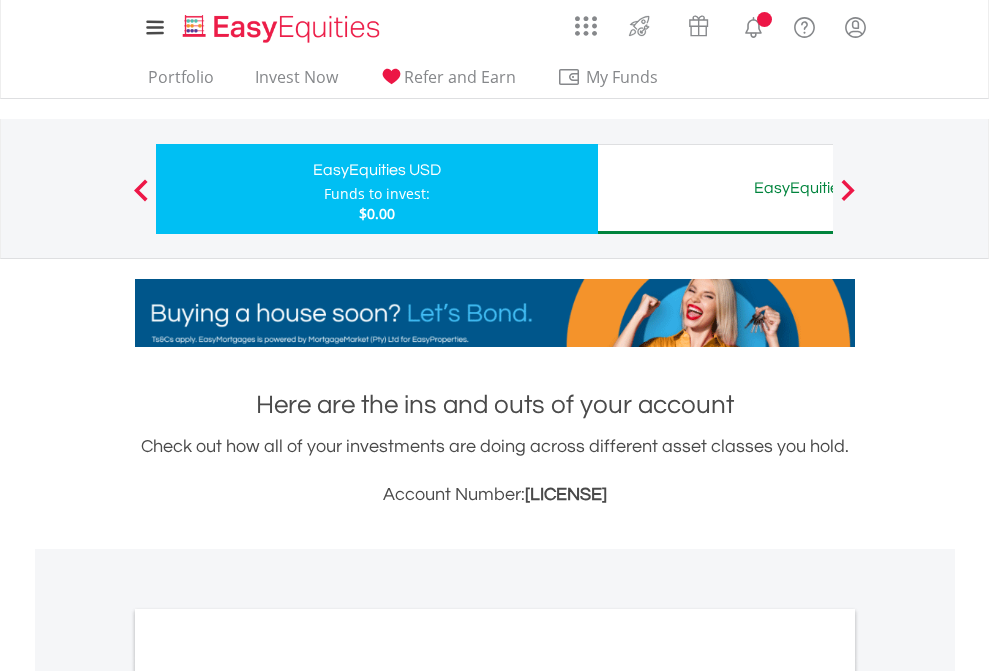 scroll, scrollTop: 1202, scrollLeft: 0, axis: vertical 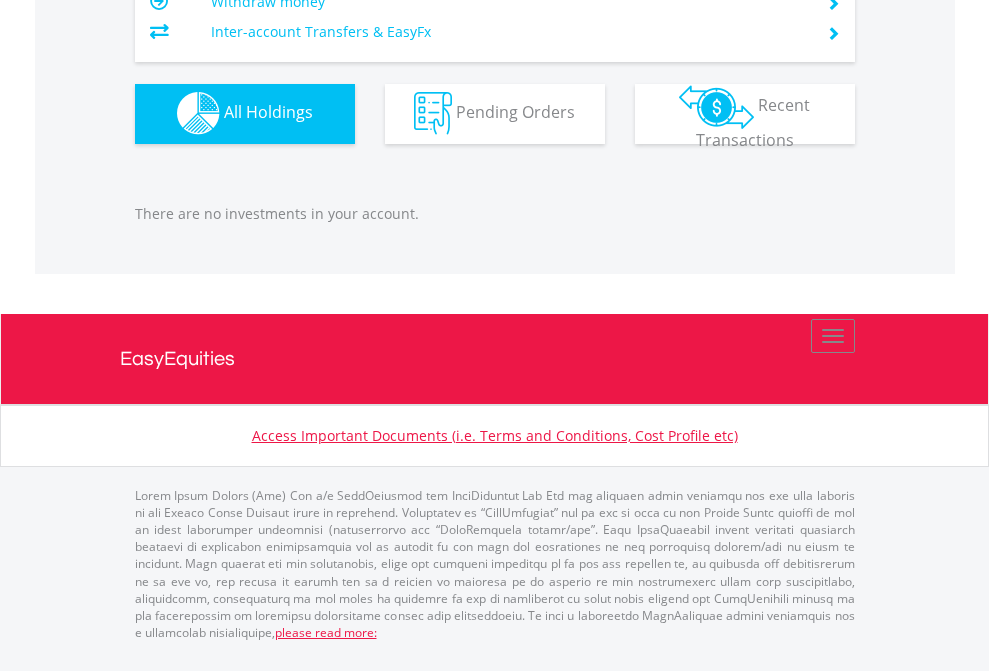 click on "EasyEquities AUD" at bounding box center (818, -1142) 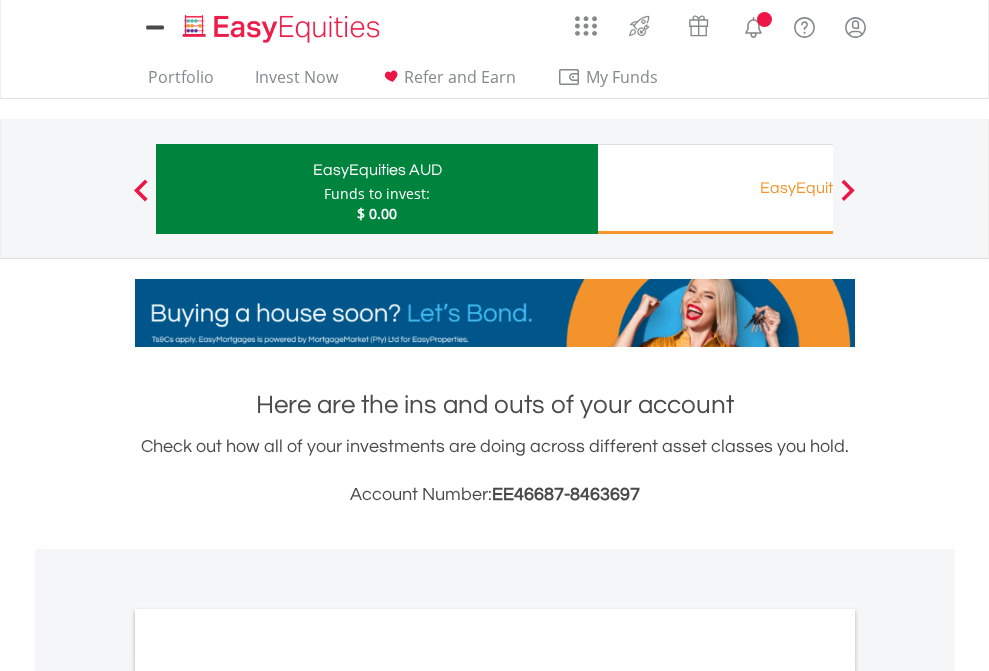 click on "All Holdings" at bounding box center (268, 1096) 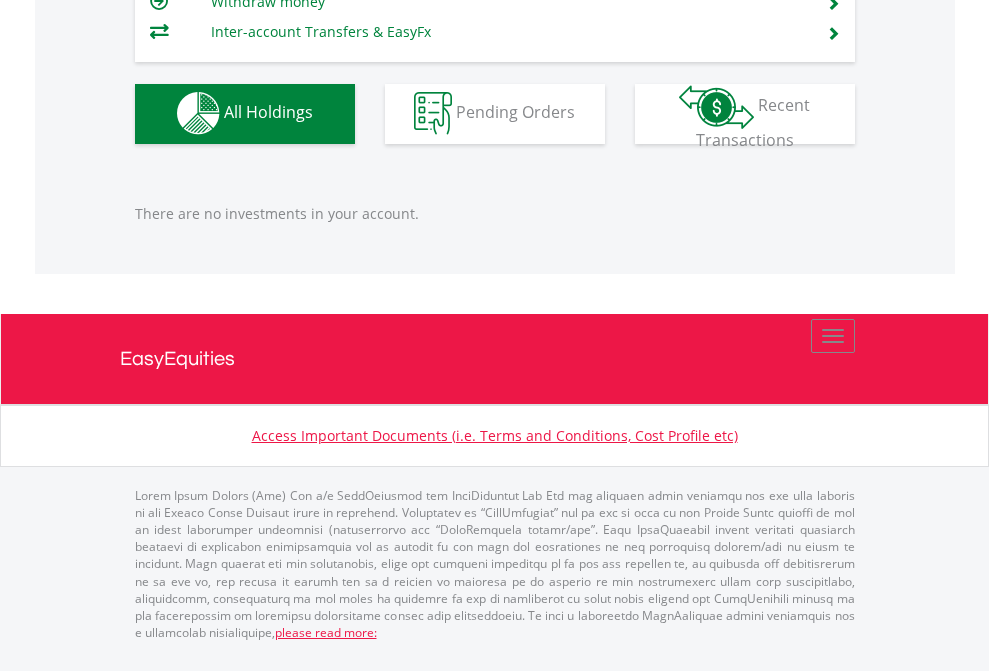 scroll, scrollTop: 1980, scrollLeft: 0, axis: vertical 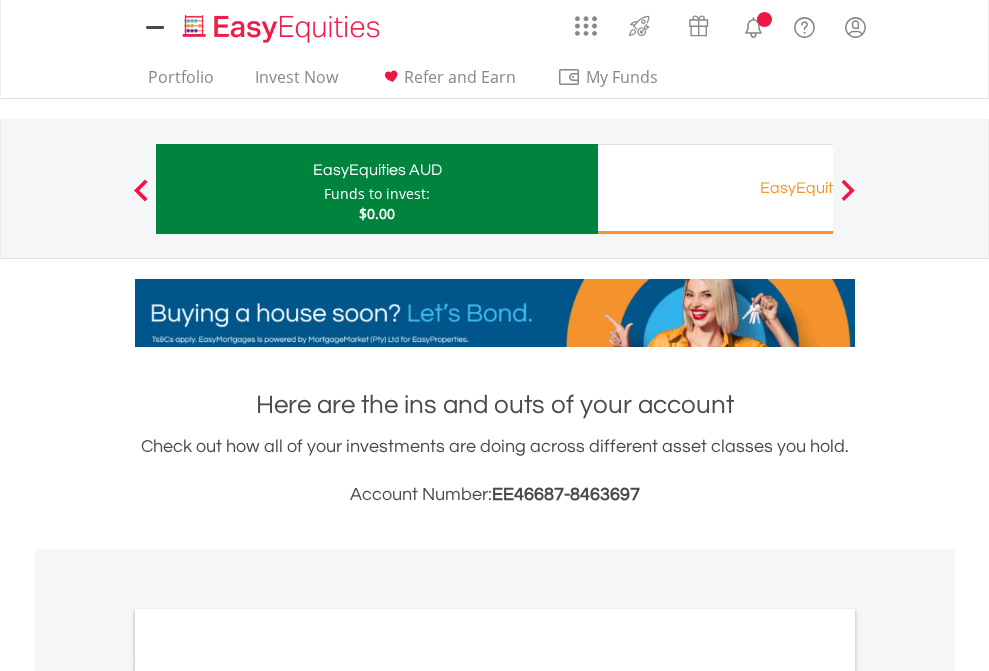 click on "All Holdings" at bounding box center [268, 1096] 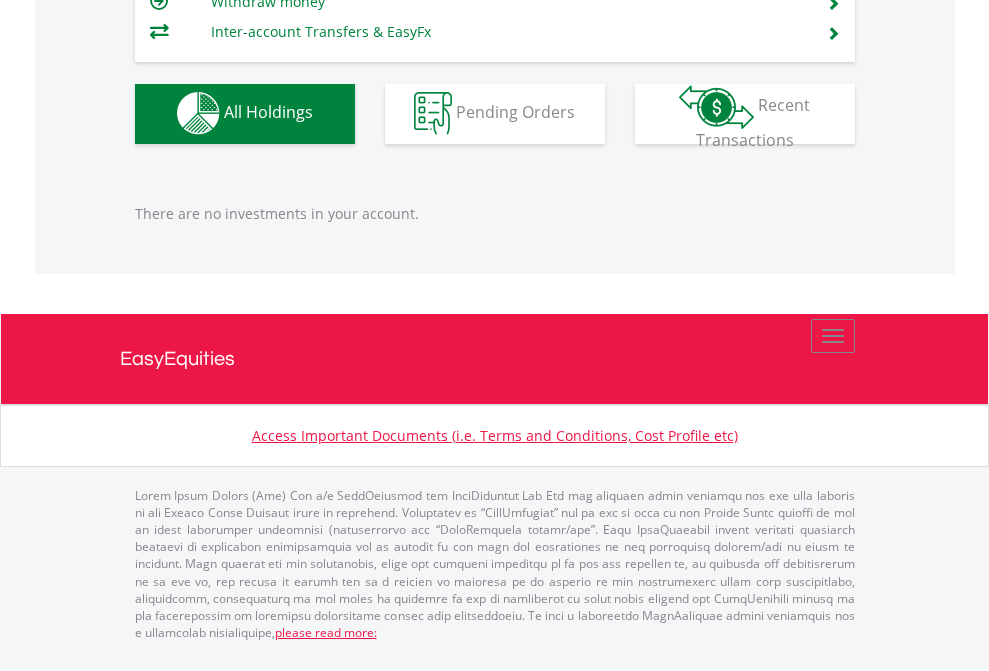 scroll, scrollTop: 1980, scrollLeft: 0, axis: vertical 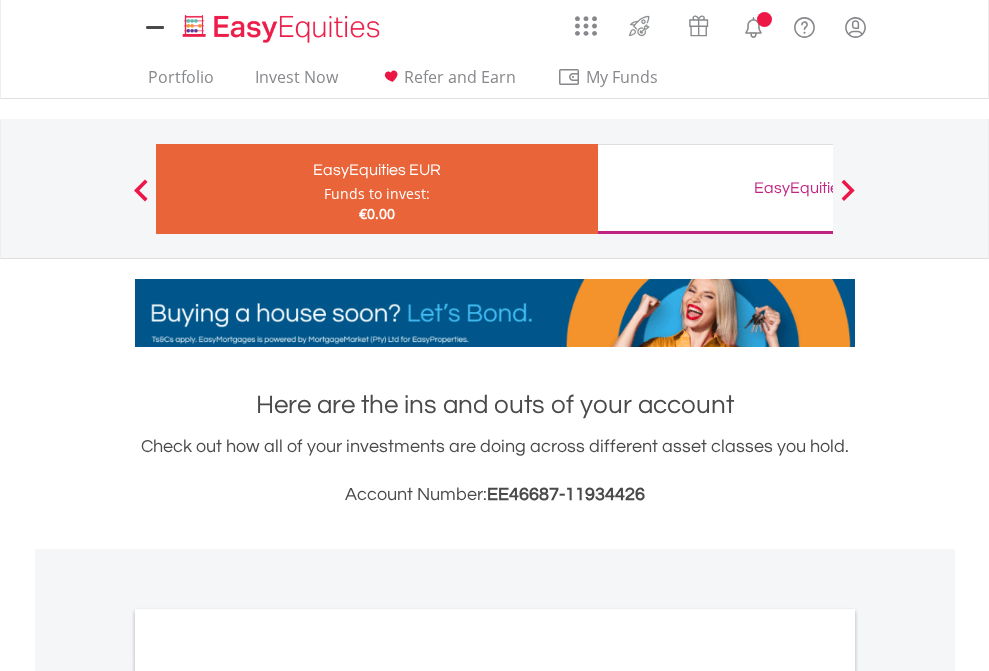click on "All Holdings" at bounding box center (268, 1096) 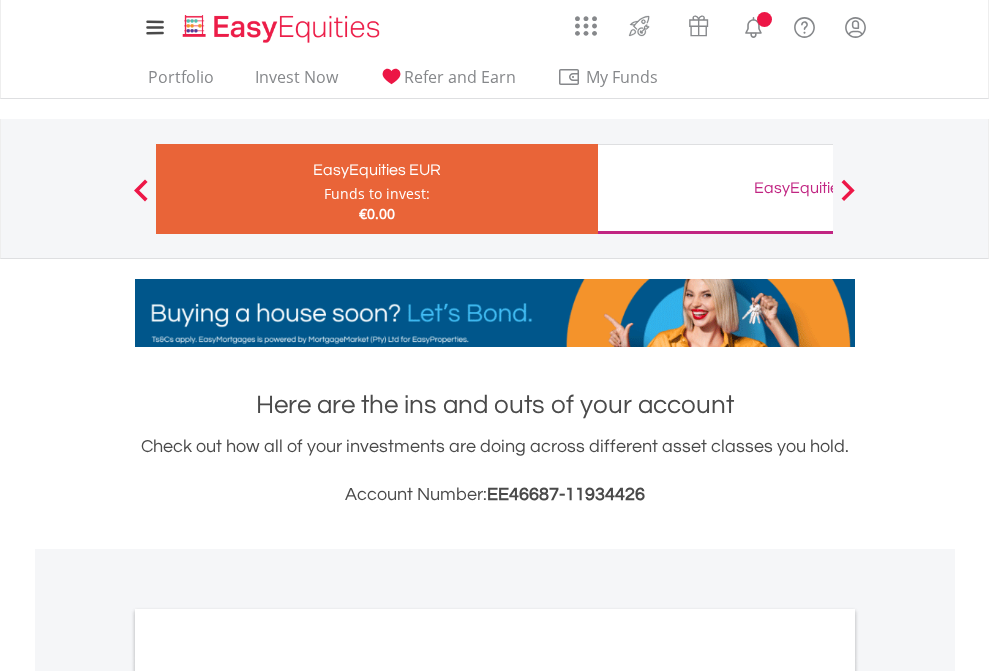 scroll, scrollTop: 1202, scrollLeft: 0, axis: vertical 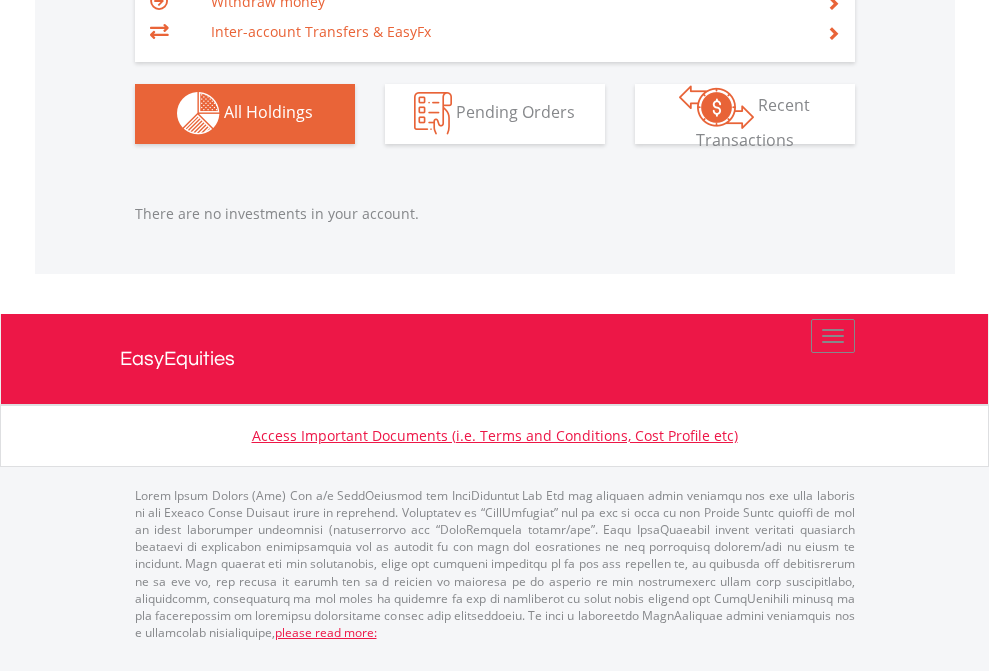 click on "EasyEquities GBP" at bounding box center [818, -1142] 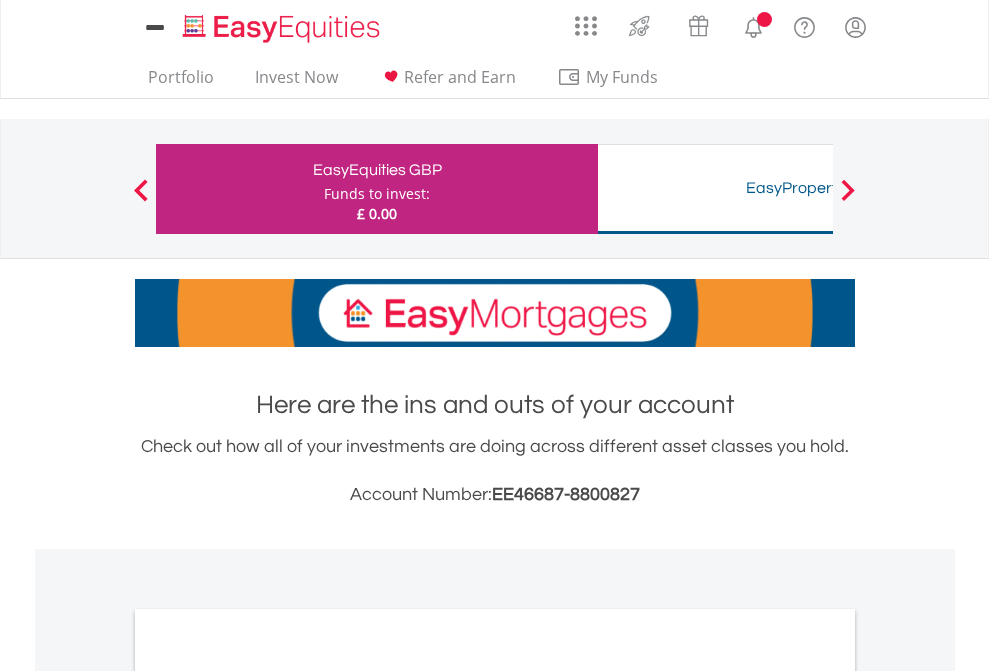 scroll, scrollTop: 0, scrollLeft: 0, axis: both 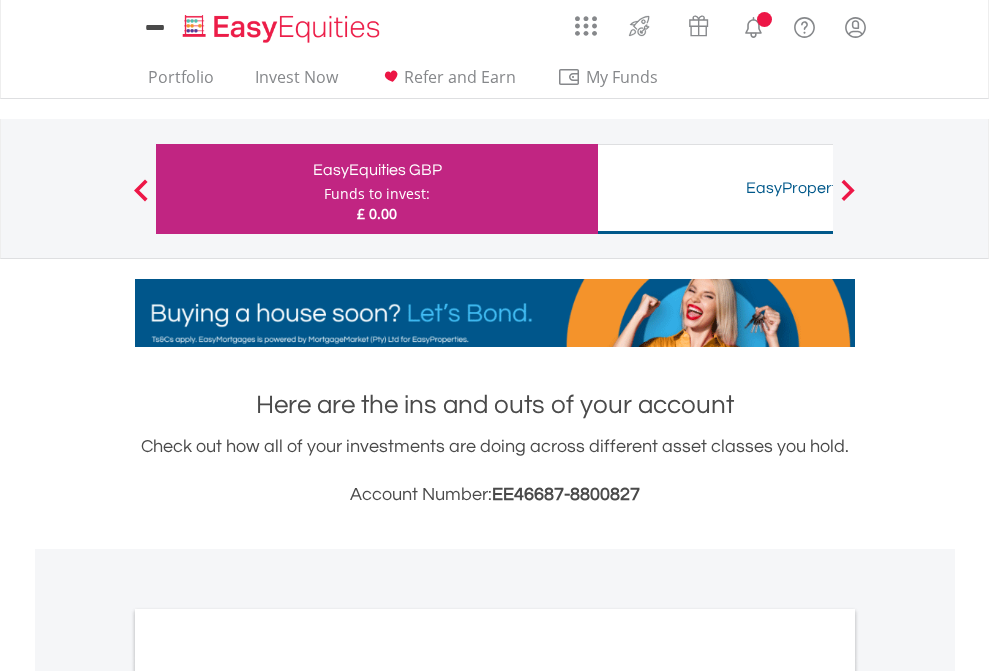 click on "All Holdings" at bounding box center (268, 1096) 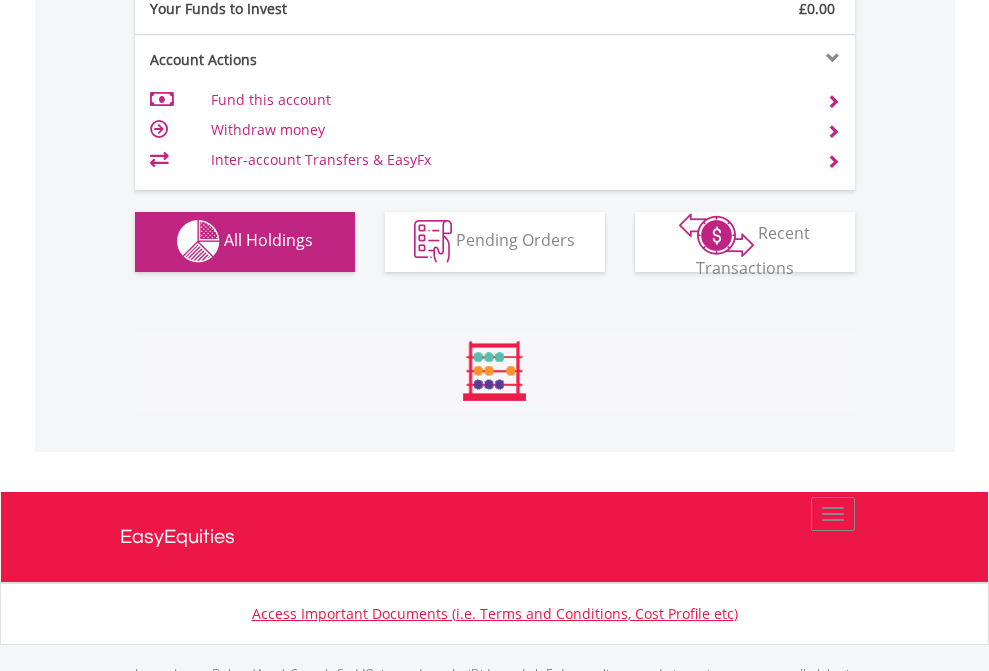 scroll, scrollTop: 999808, scrollLeft: 999687, axis: both 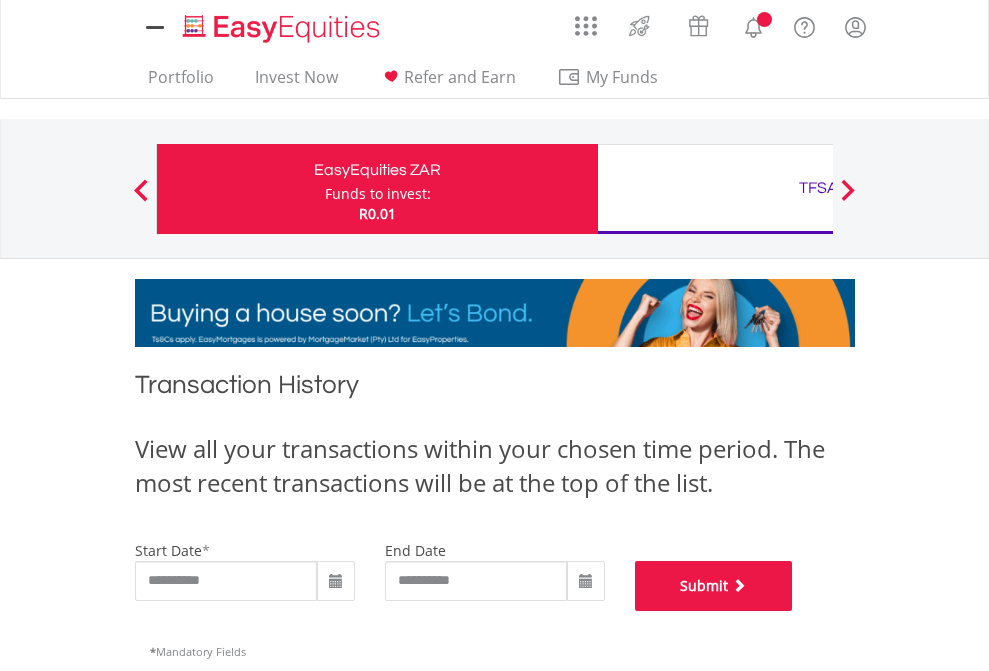 click on "Submit" at bounding box center [714, 586] 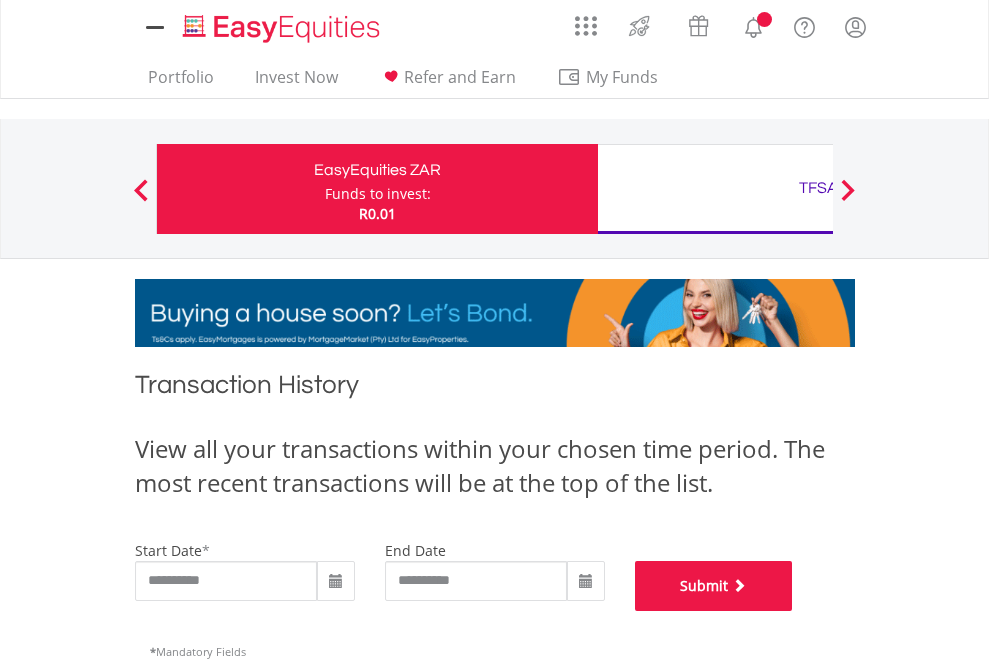 scroll, scrollTop: 811, scrollLeft: 0, axis: vertical 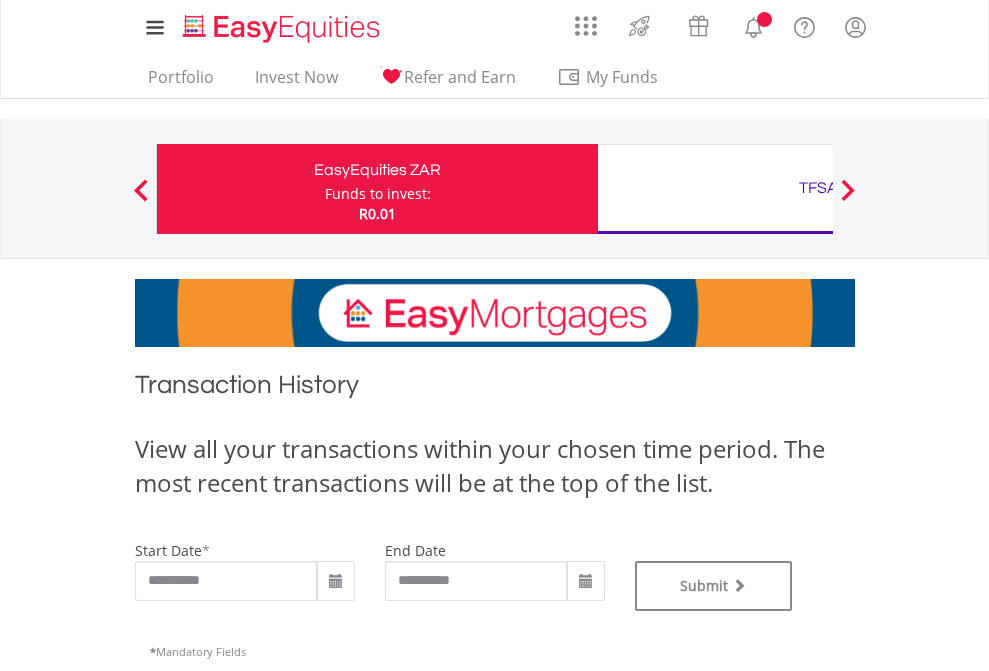 click on "TFSA" at bounding box center (818, 188) 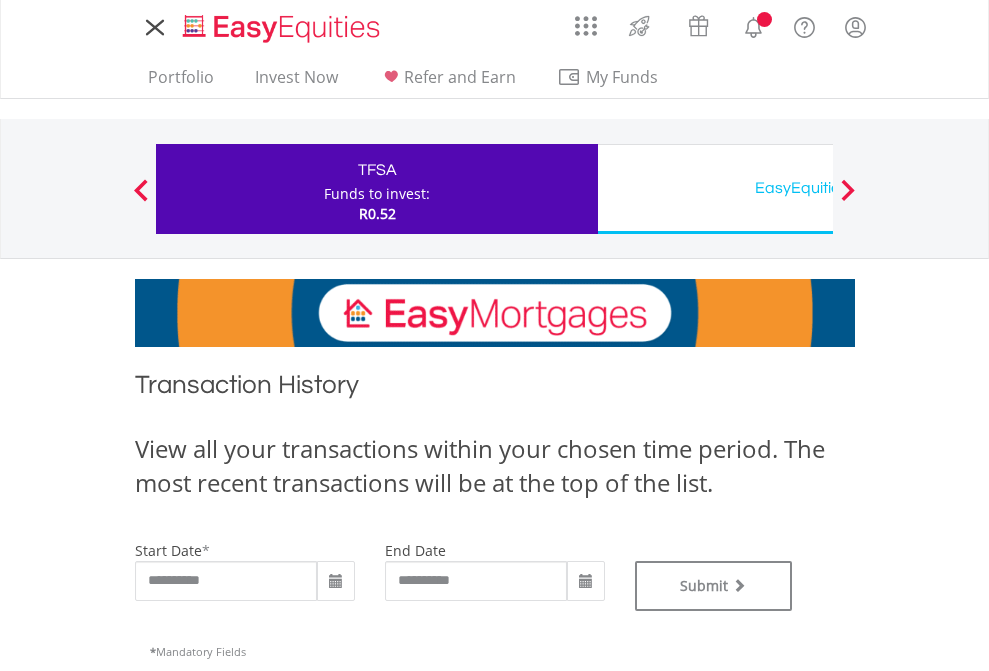 scroll, scrollTop: 0, scrollLeft: 0, axis: both 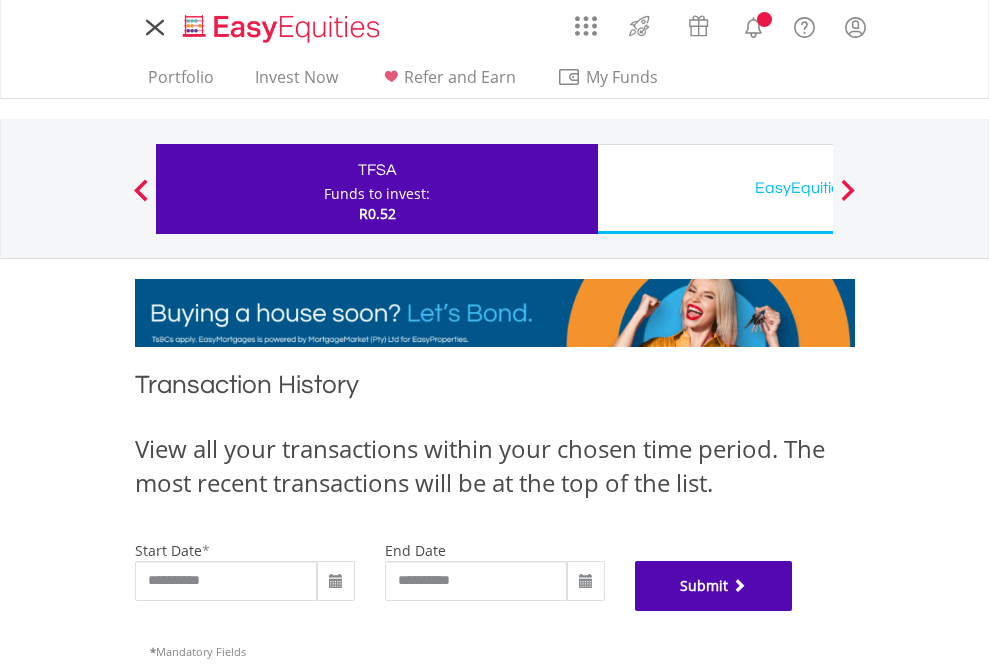 click on "Submit" at bounding box center (714, 586) 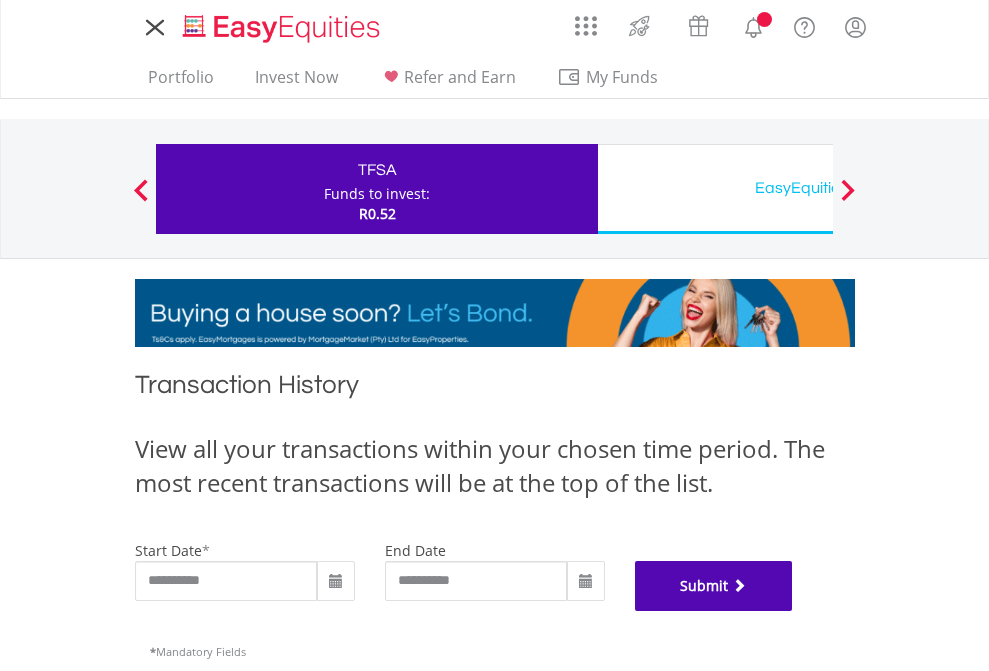 scroll, scrollTop: 811, scrollLeft: 0, axis: vertical 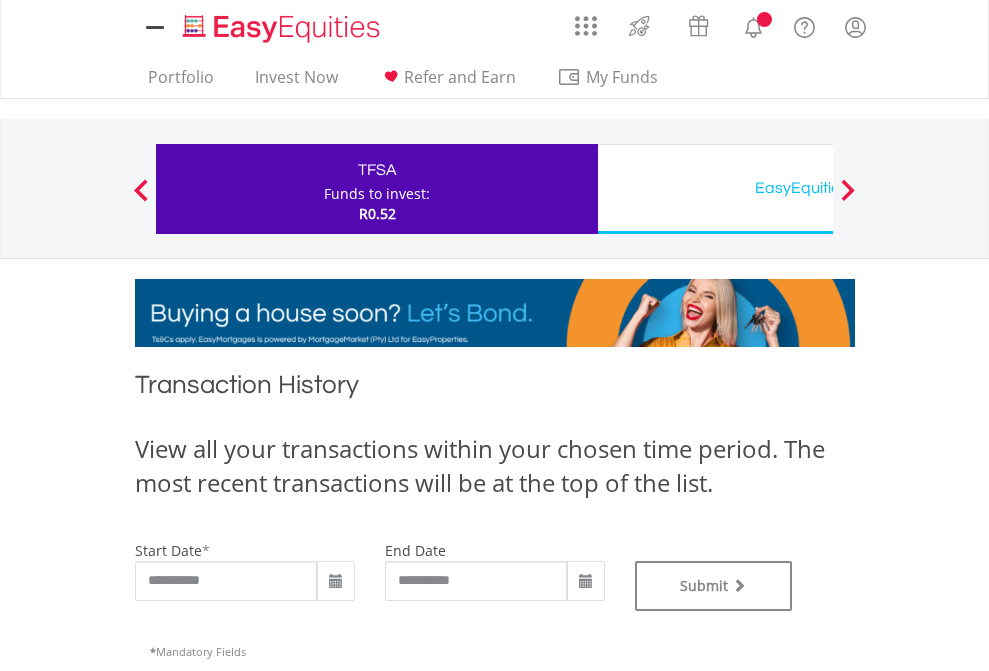 click on "EasyEquities USD" at bounding box center (818, 188) 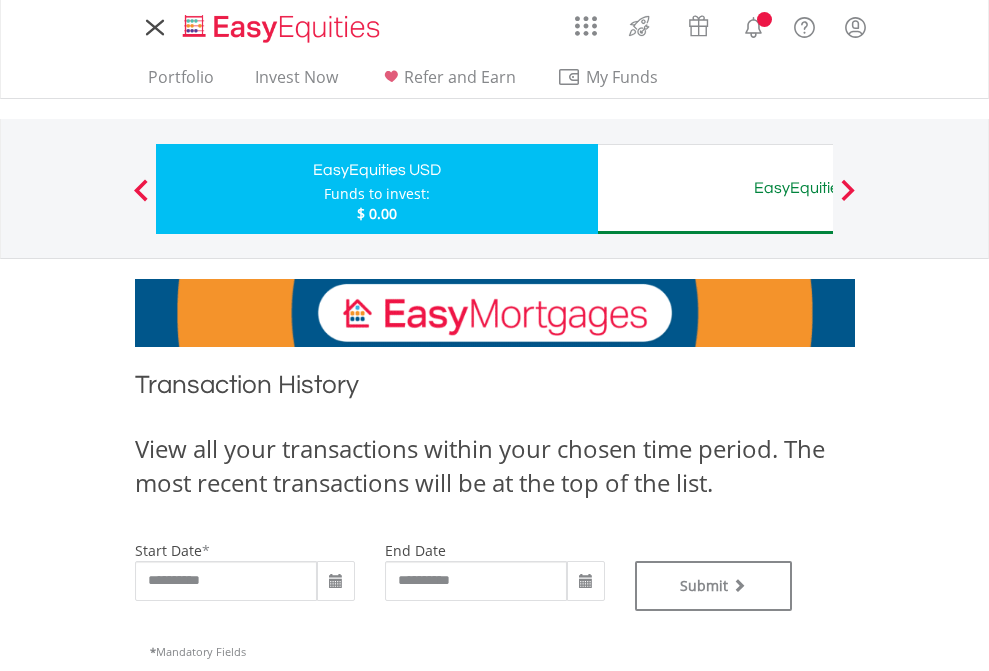scroll, scrollTop: 0, scrollLeft: 0, axis: both 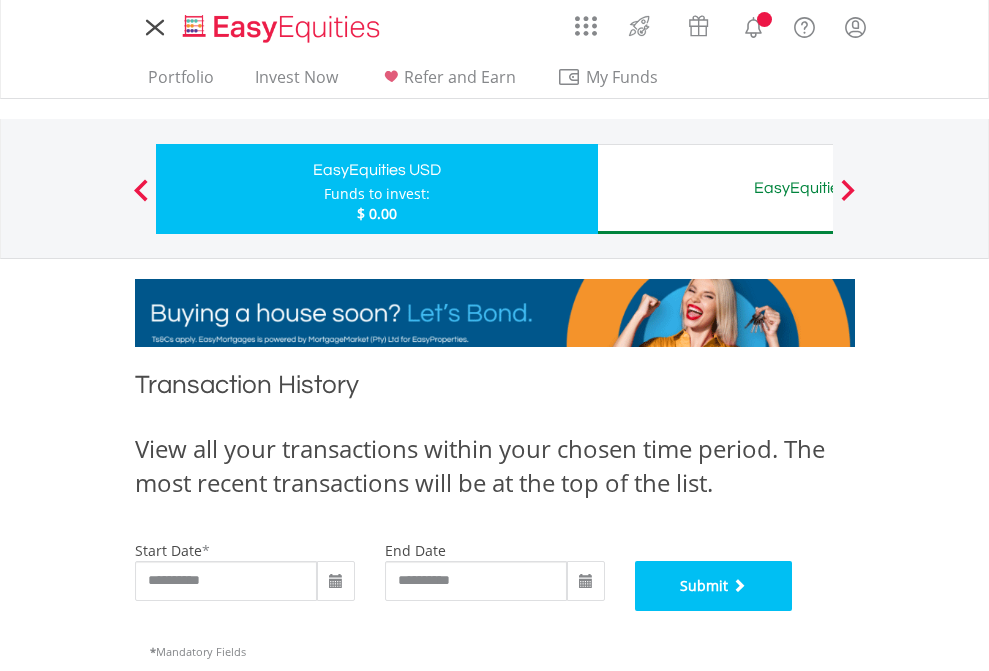 click on "Submit" at bounding box center [714, 586] 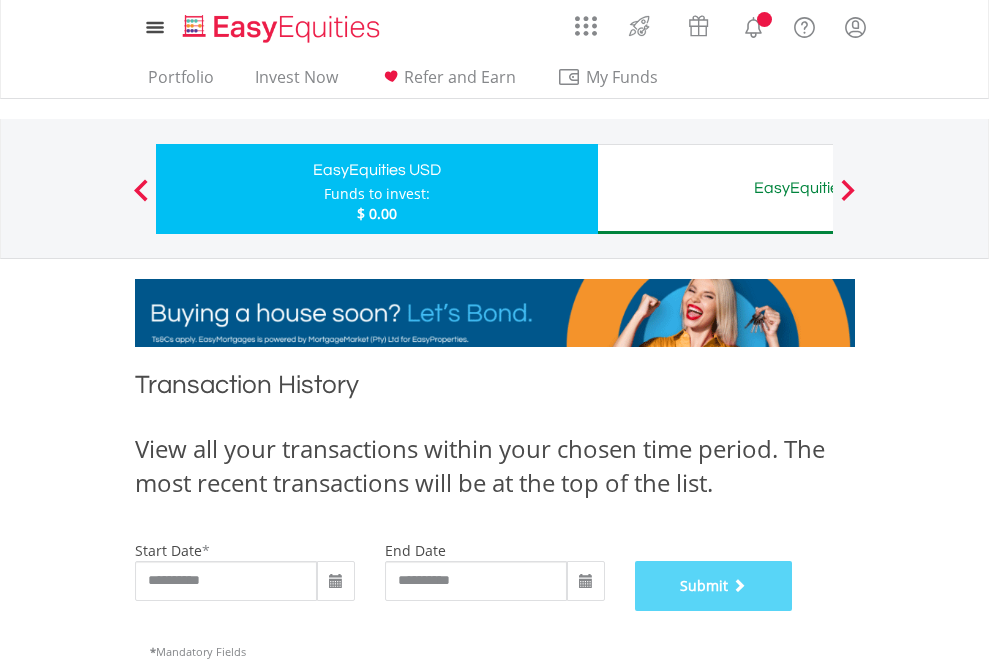 scroll, scrollTop: 811, scrollLeft: 0, axis: vertical 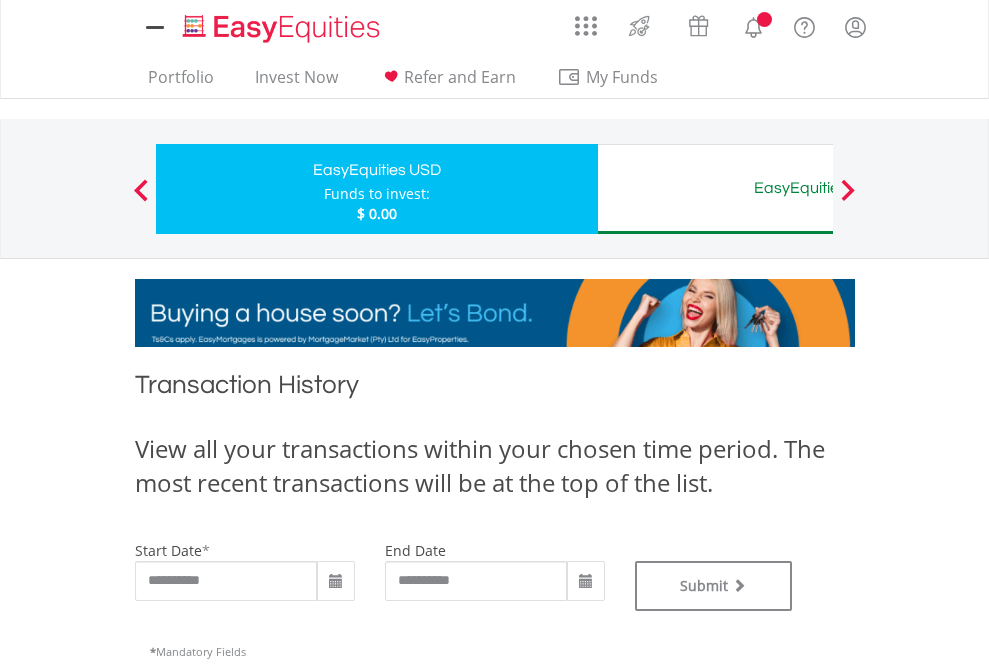 click on "EasyEquities AUD" at bounding box center (818, 188) 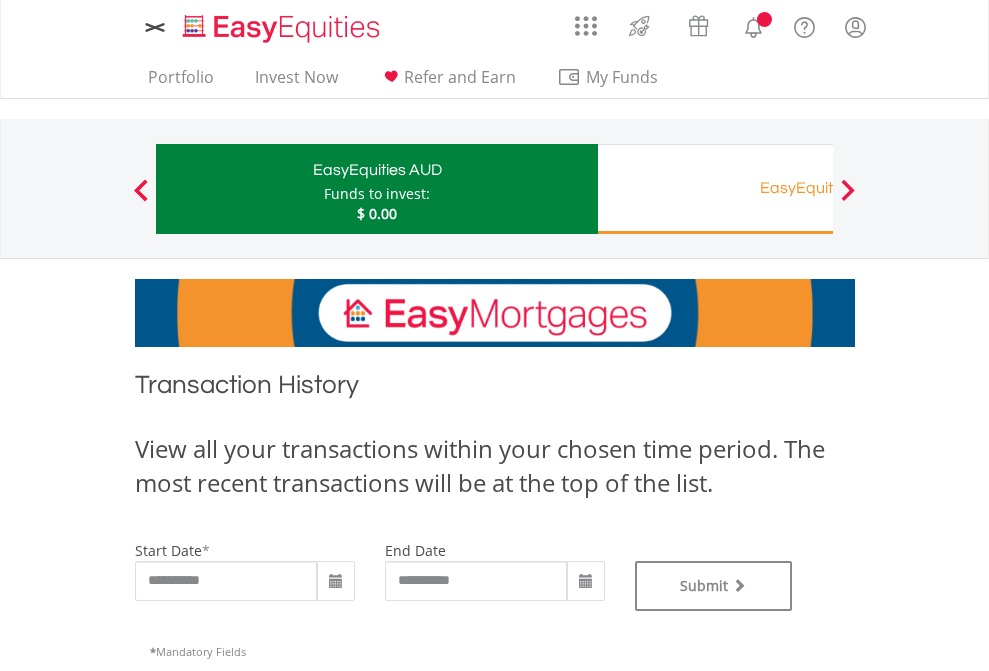 scroll, scrollTop: 0, scrollLeft: 0, axis: both 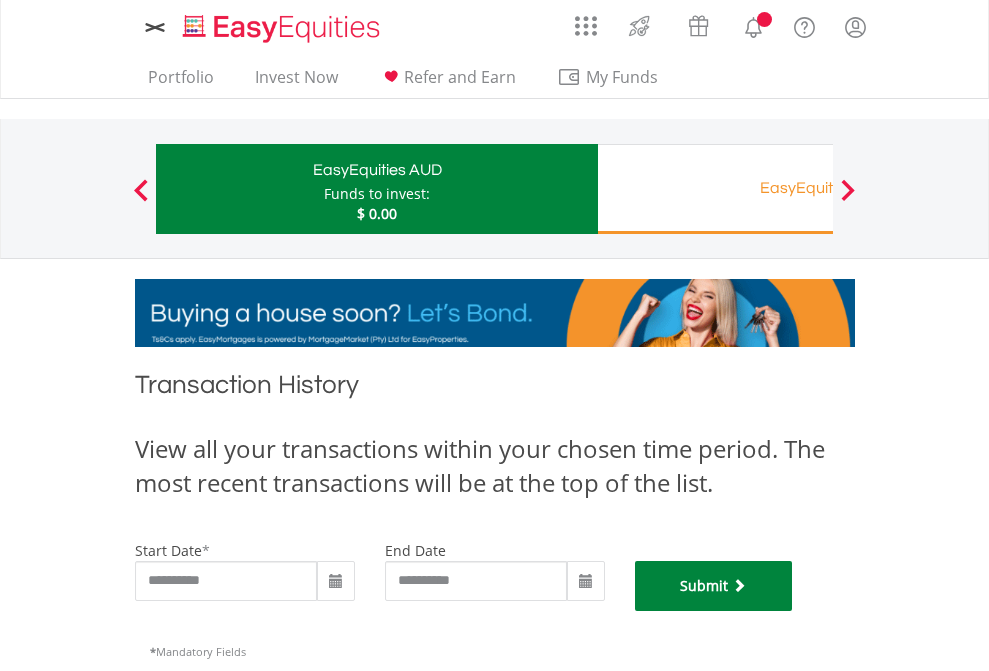 click on "Submit" at bounding box center [714, 586] 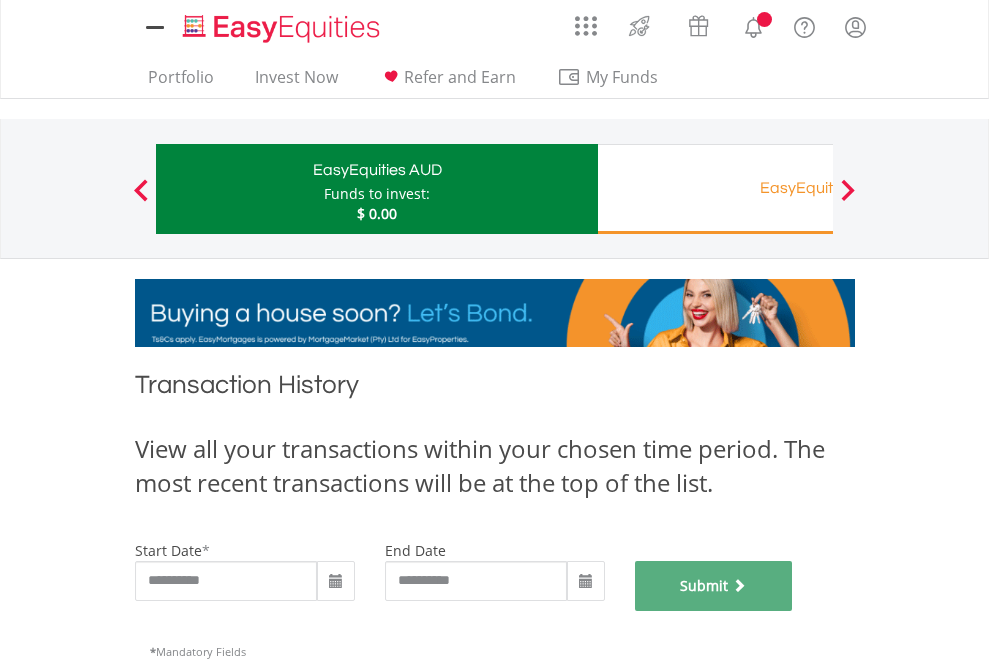 scroll, scrollTop: 811, scrollLeft: 0, axis: vertical 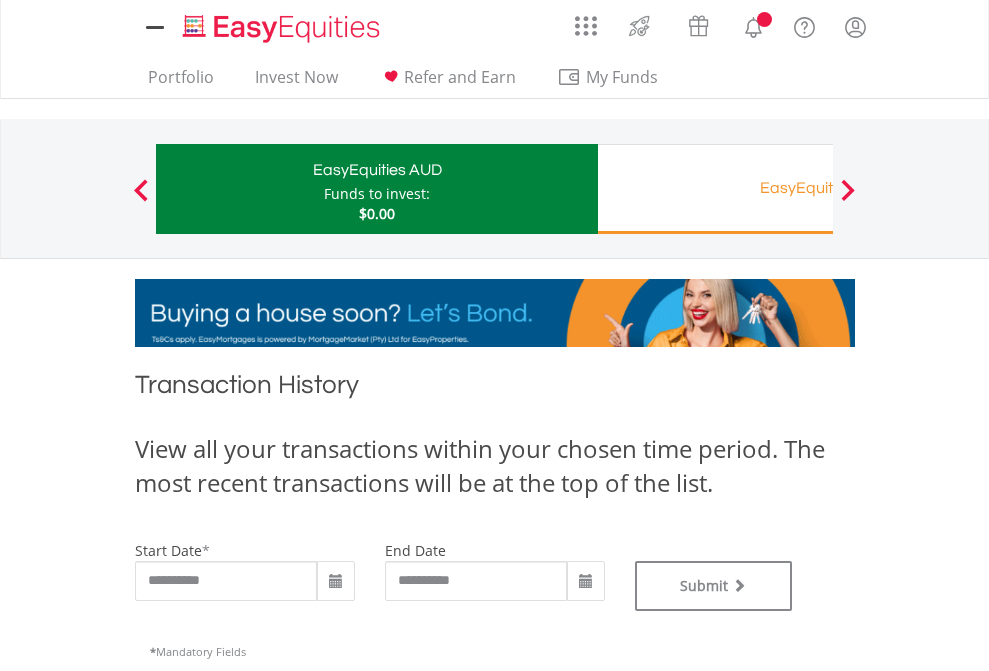 click on "Funds to invest:" at bounding box center (377, 194) 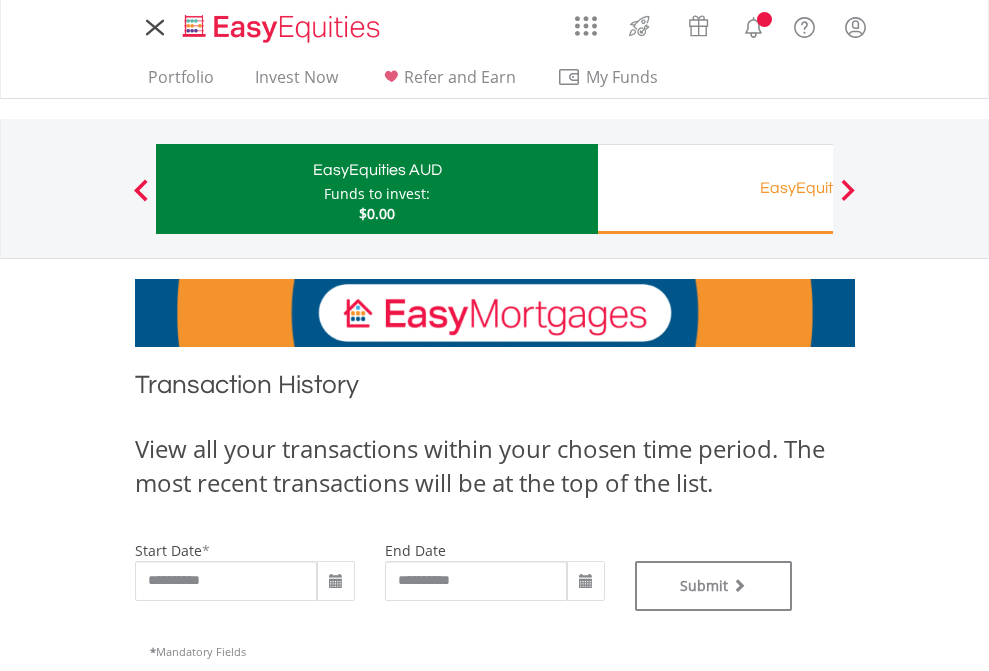 scroll, scrollTop: 0, scrollLeft: 0, axis: both 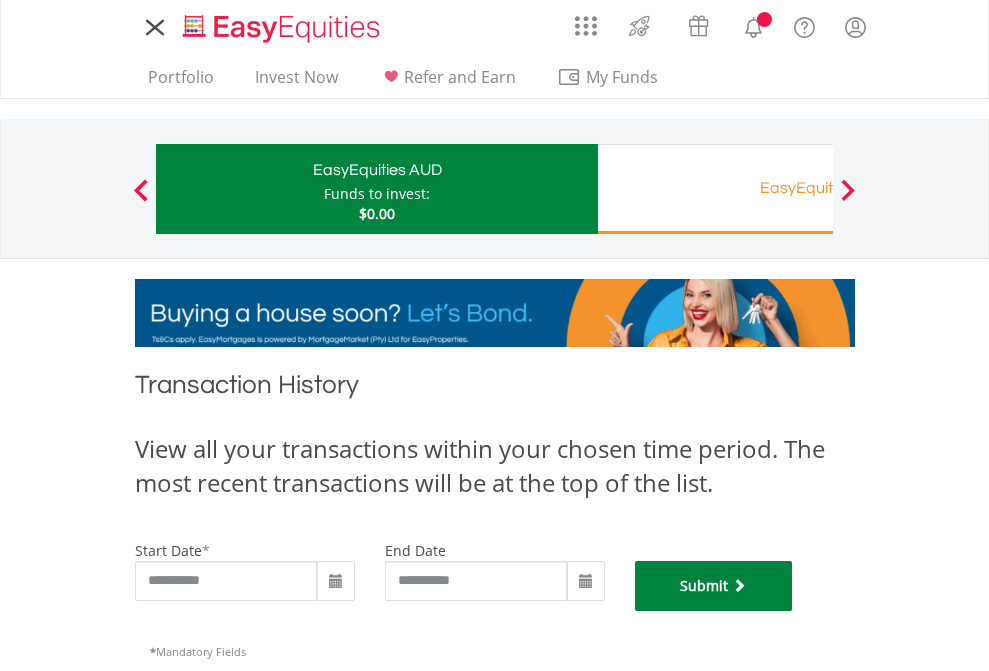 click on "Submit" at bounding box center (714, 586) 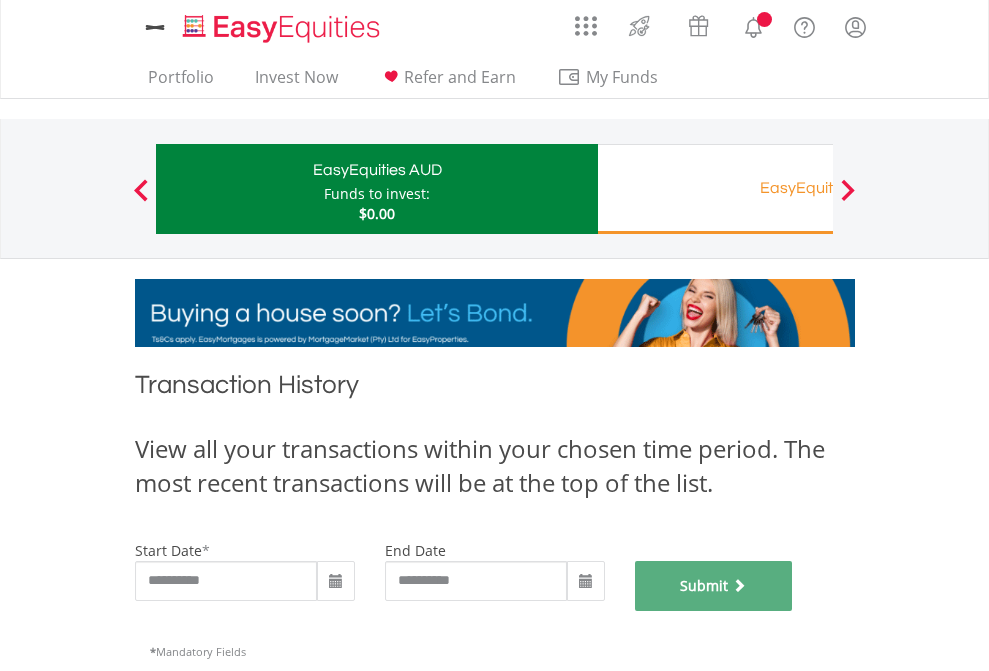 scroll, scrollTop: 811, scrollLeft: 0, axis: vertical 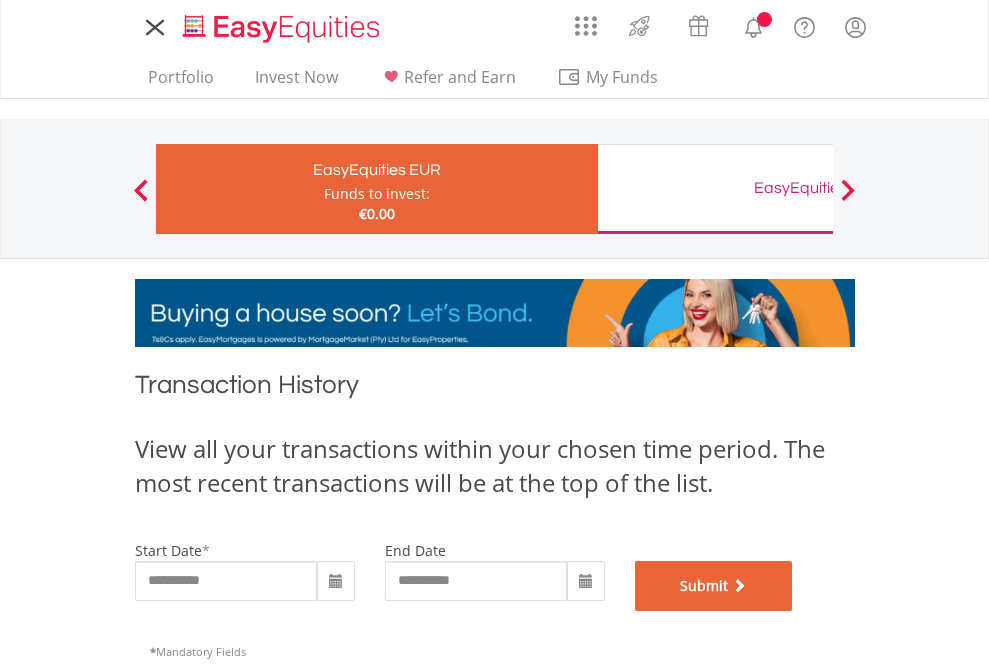 click on "Submit" at bounding box center [714, 586] 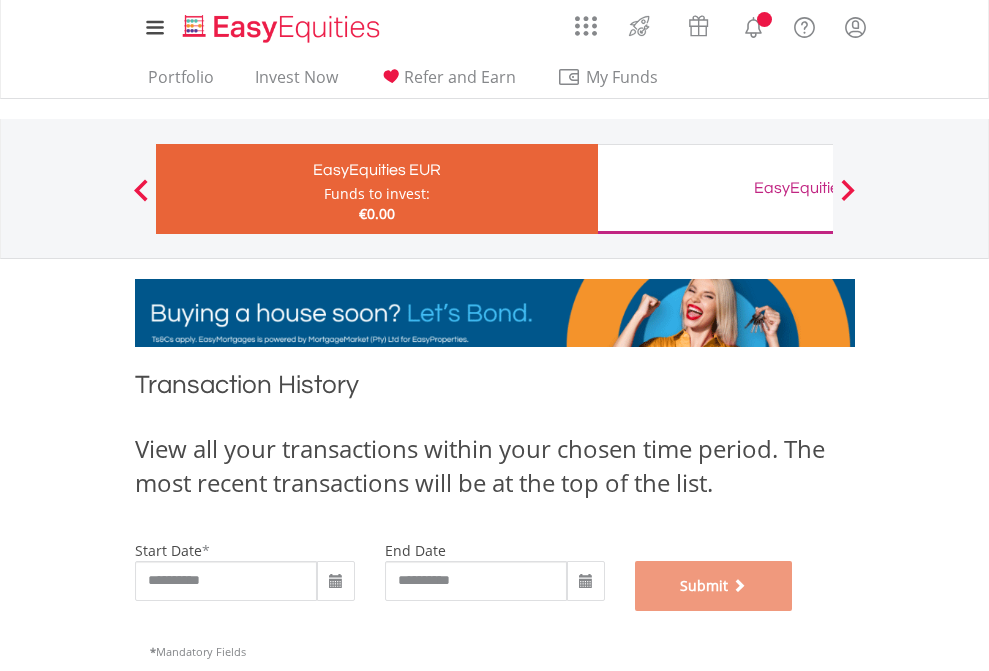 scroll, scrollTop: 811, scrollLeft: 0, axis: vertical 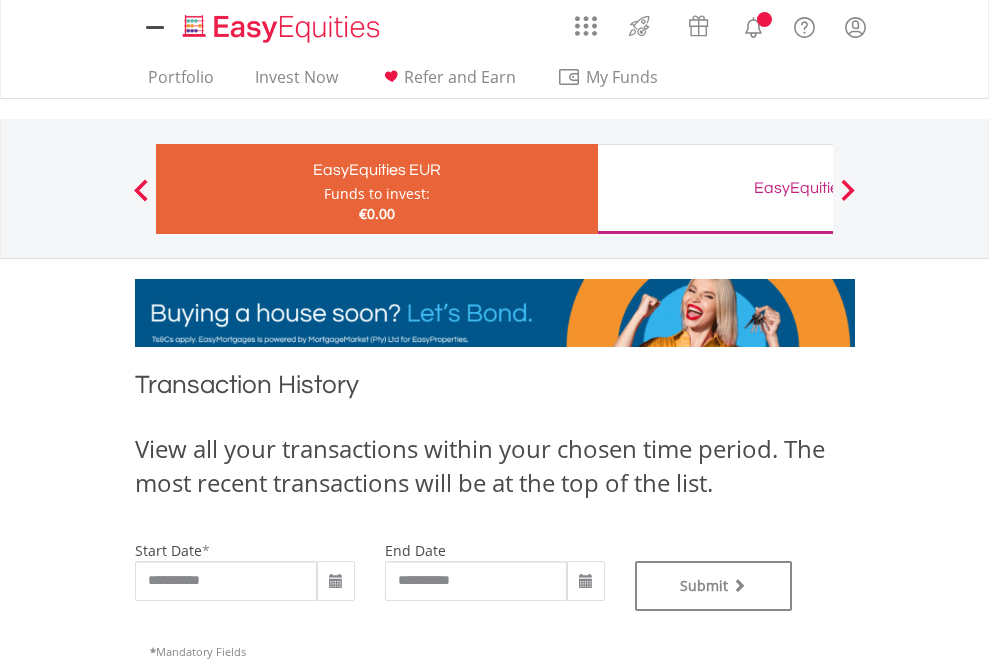 click on "EasyEquities GBP" at bounding box center (818, 188) 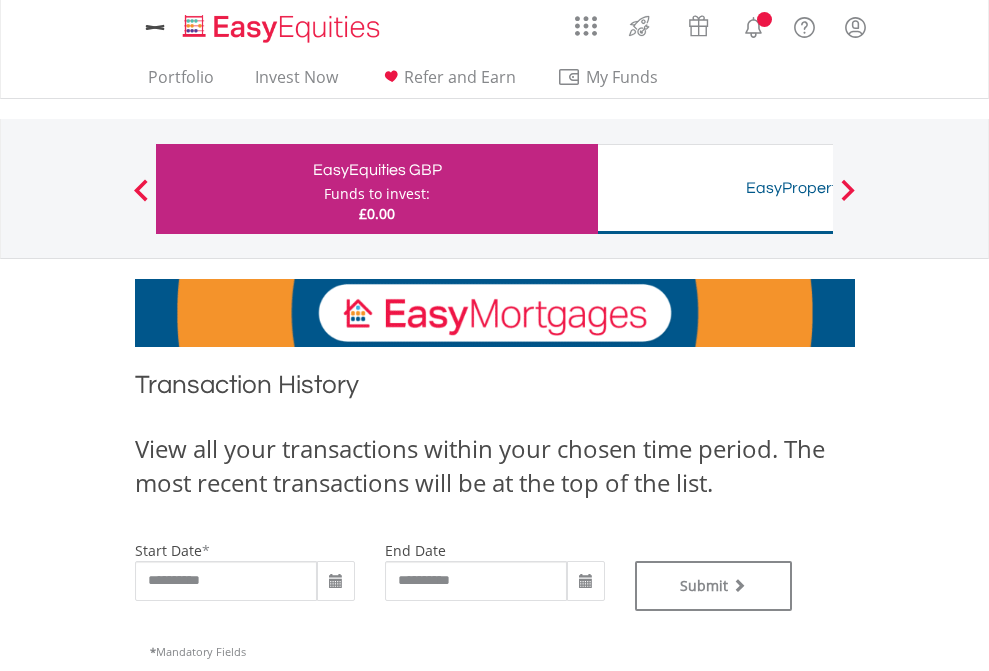 scroll, scrollTop: 0, scrollLeft: 0, axis: both 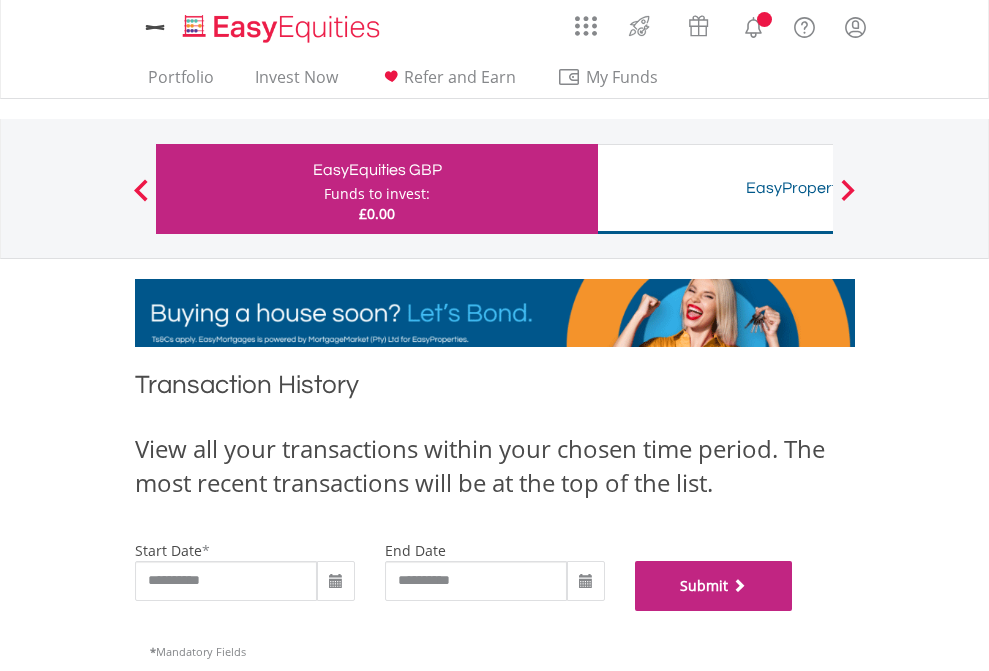 click on "Submit" at bounding box center (714, 586) 